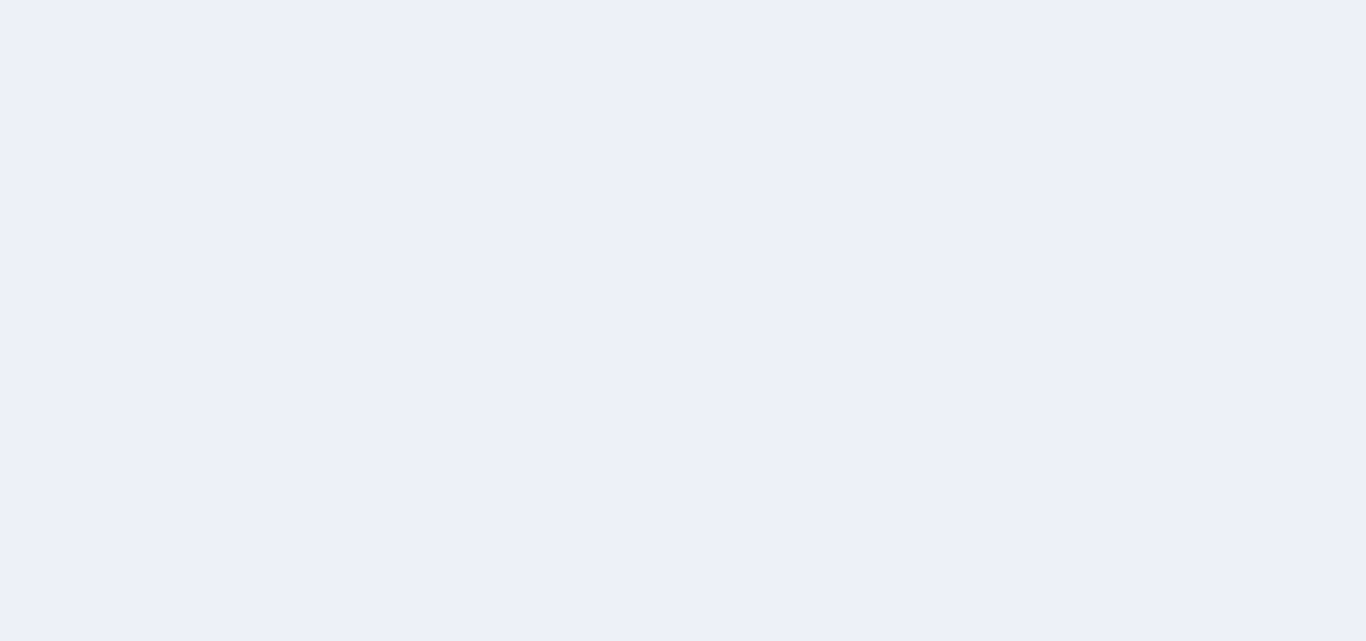 scroll, scrollTop: 0, scrollLeft: 0, axis: both 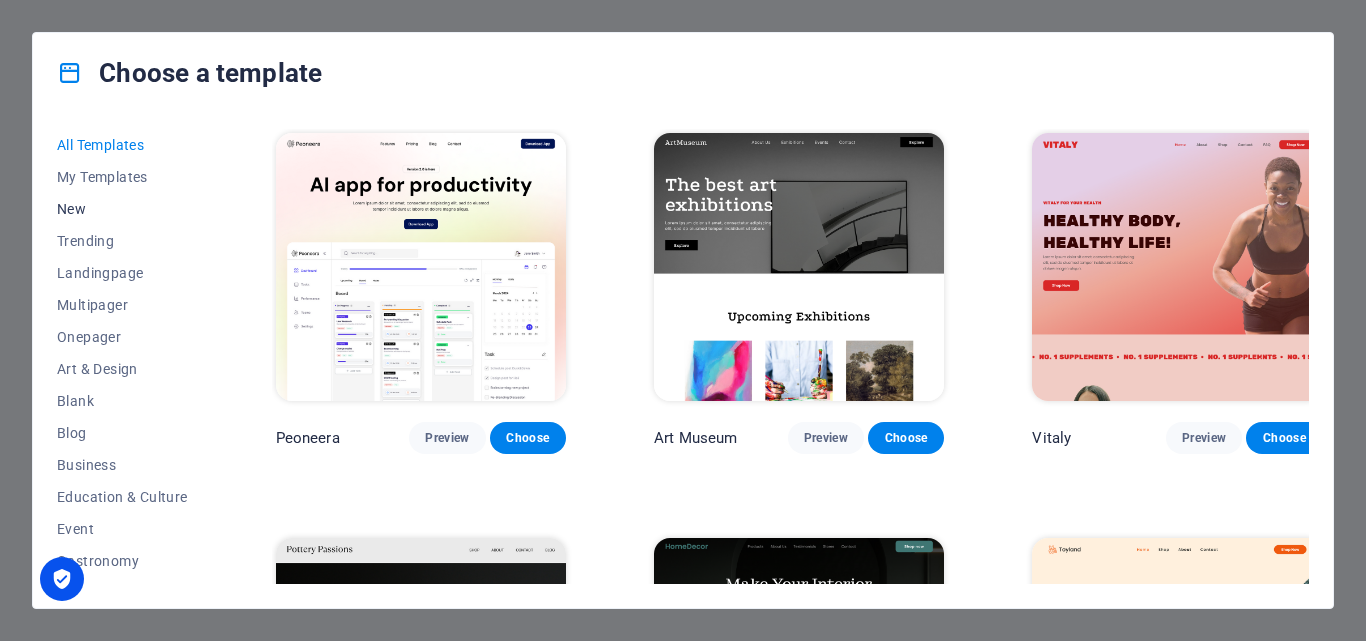 click on "New" at bounding box center (122, 209) 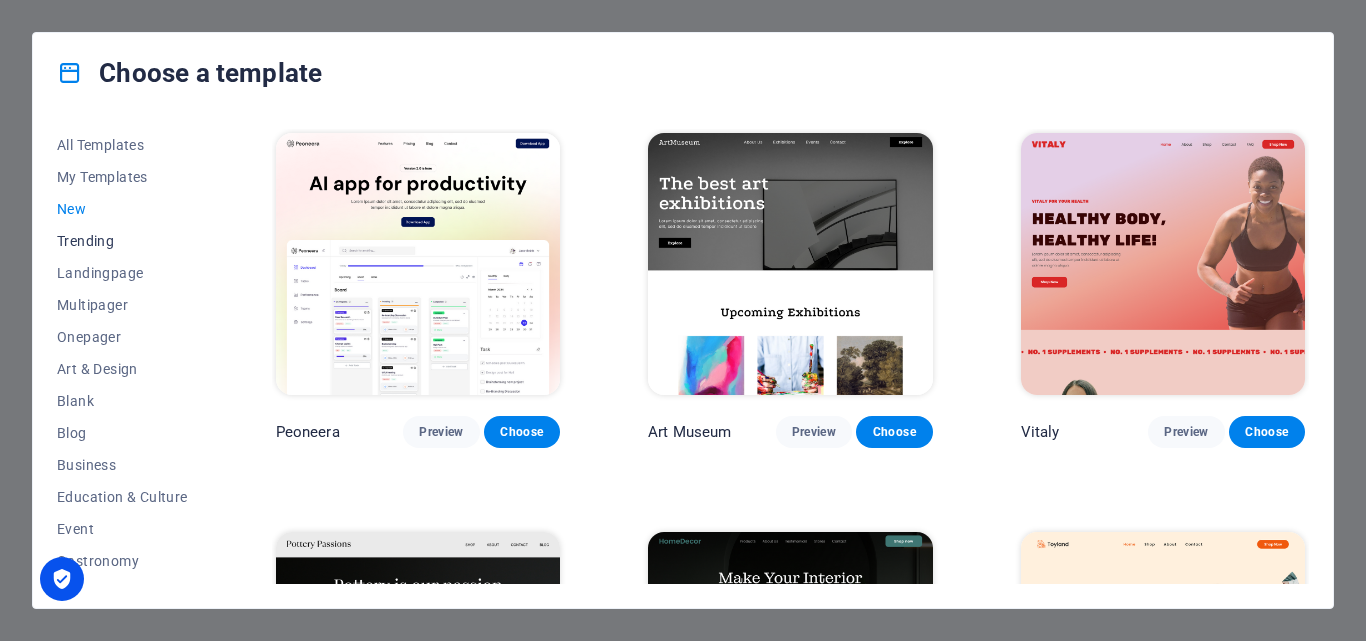click on "Trending" at bounding box center [122, 241] 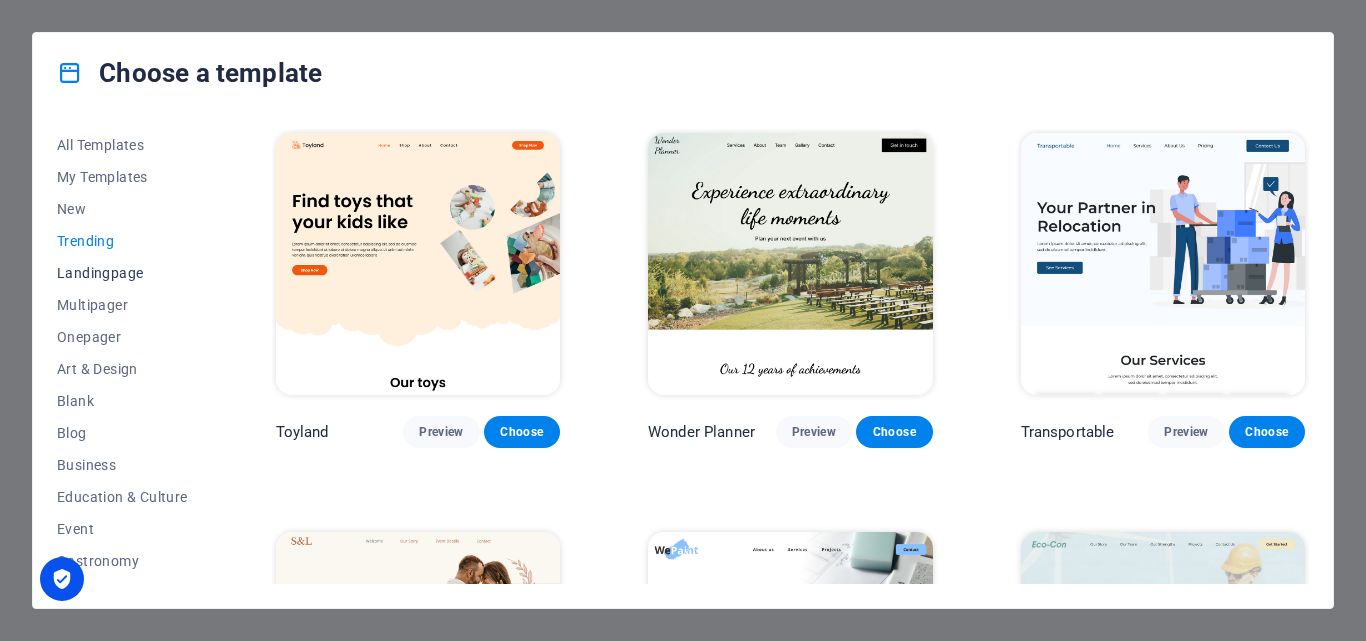 click on "Landingpage" at bounding box center (122, 273) 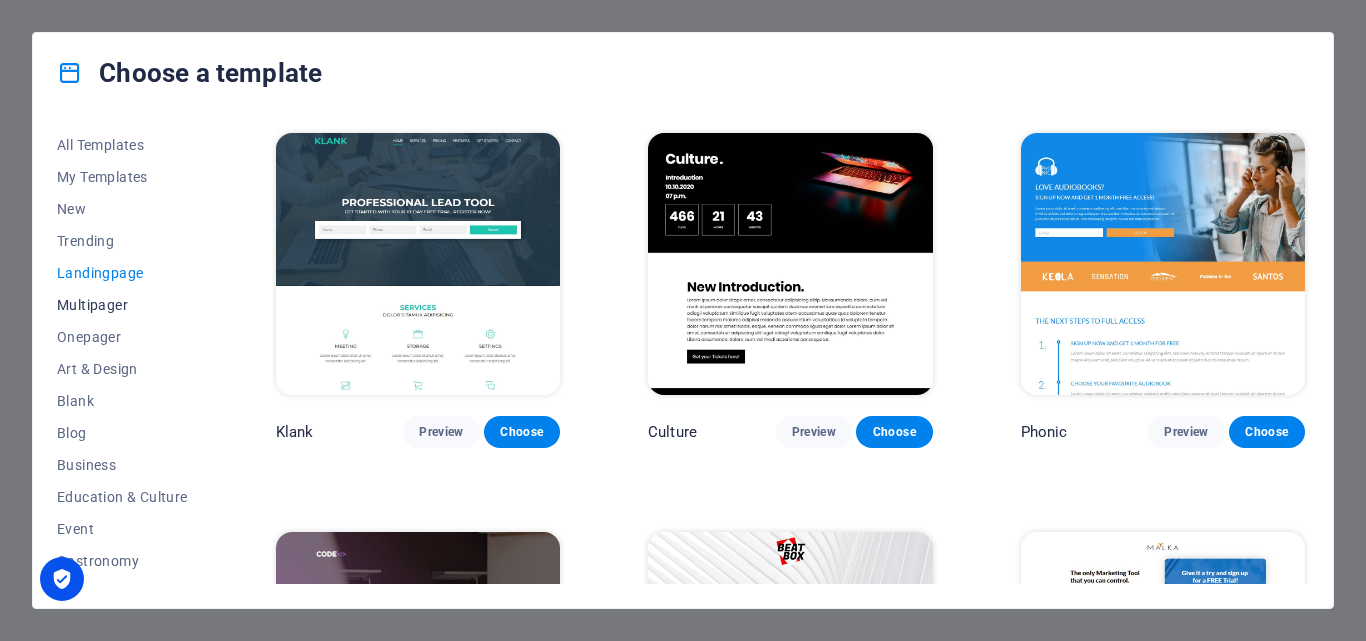 click on "Multipager" at bounding box center [122, 305] 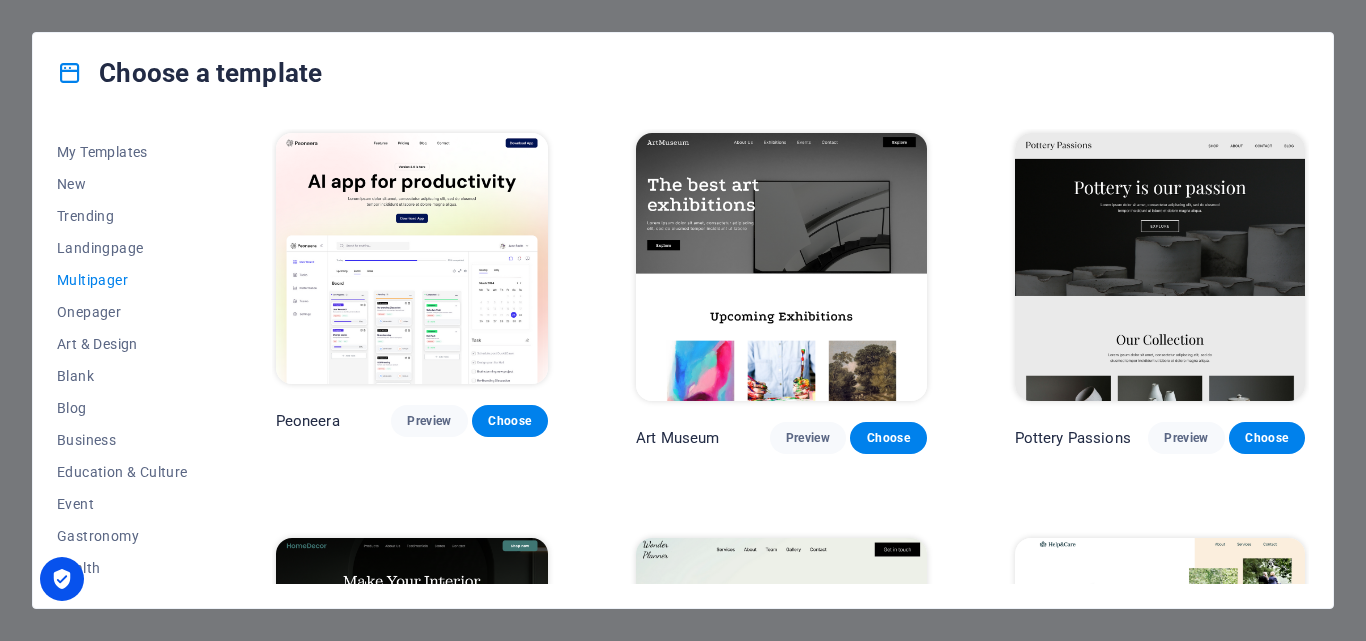 scroll, scrollTop: 28, scrollLeft: 0, axis: vertical 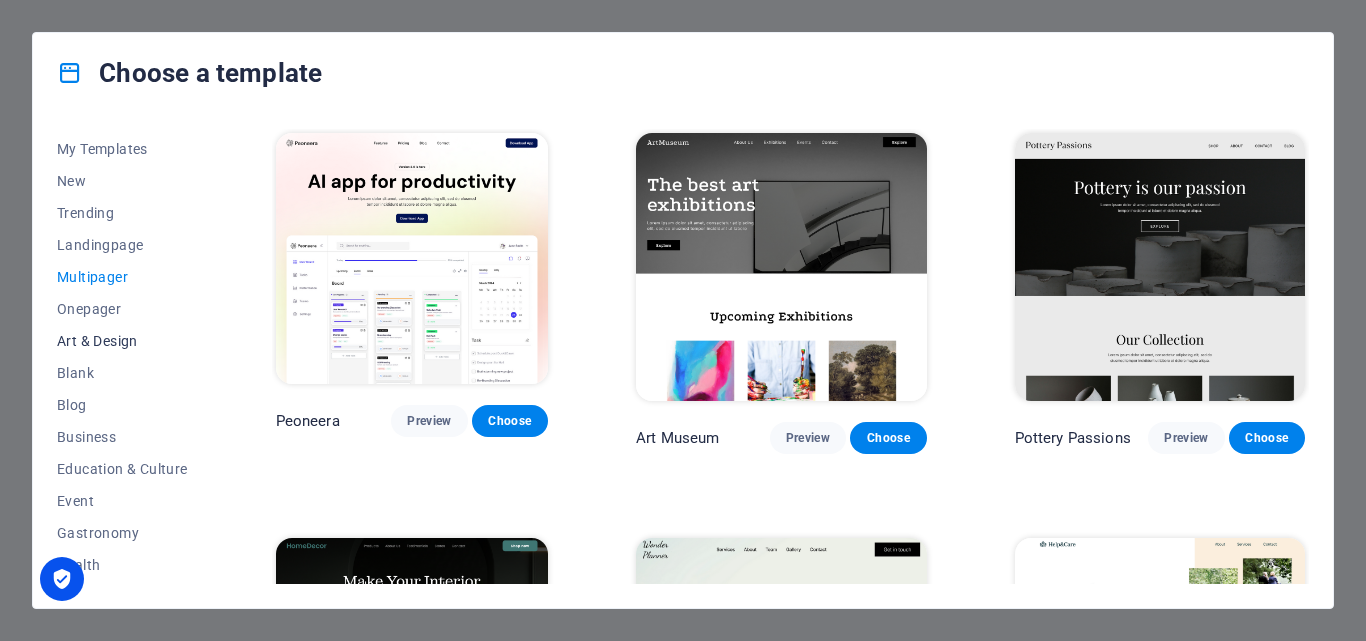 click on "Art & Design" at bounding box center (122, 341) 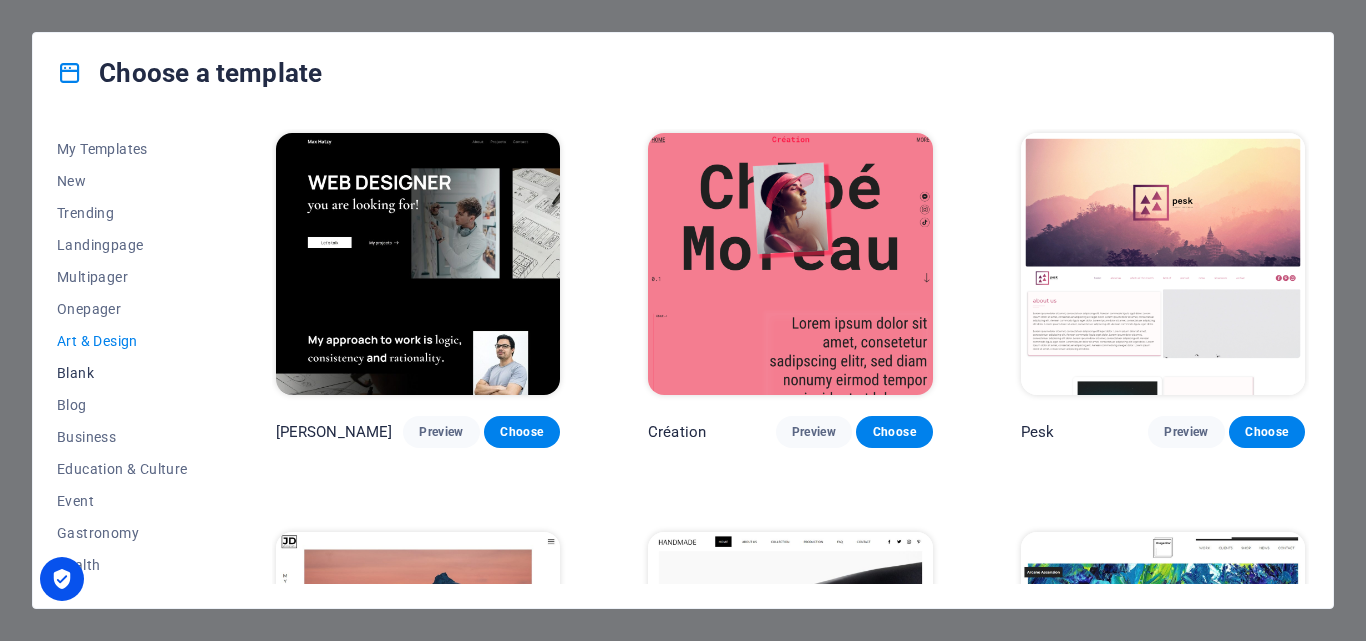 click on "Blank" at bounding box center (122, 373) 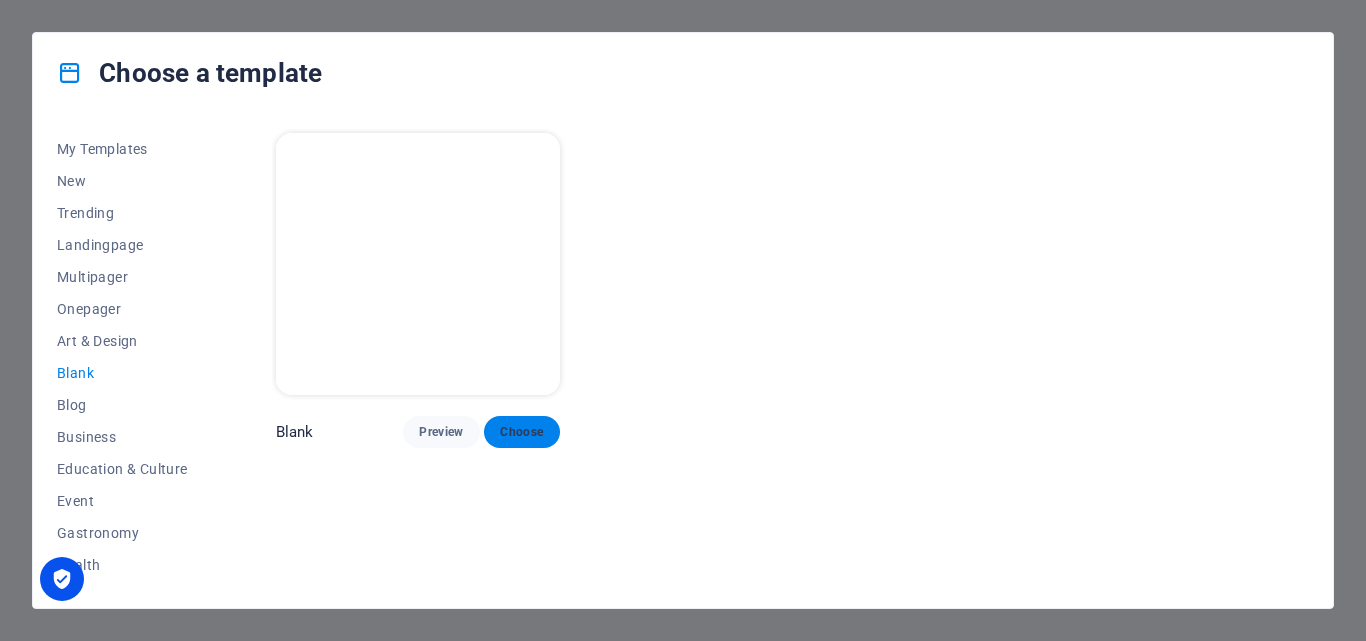 click on "Choose" at bounding box center (522, 432) 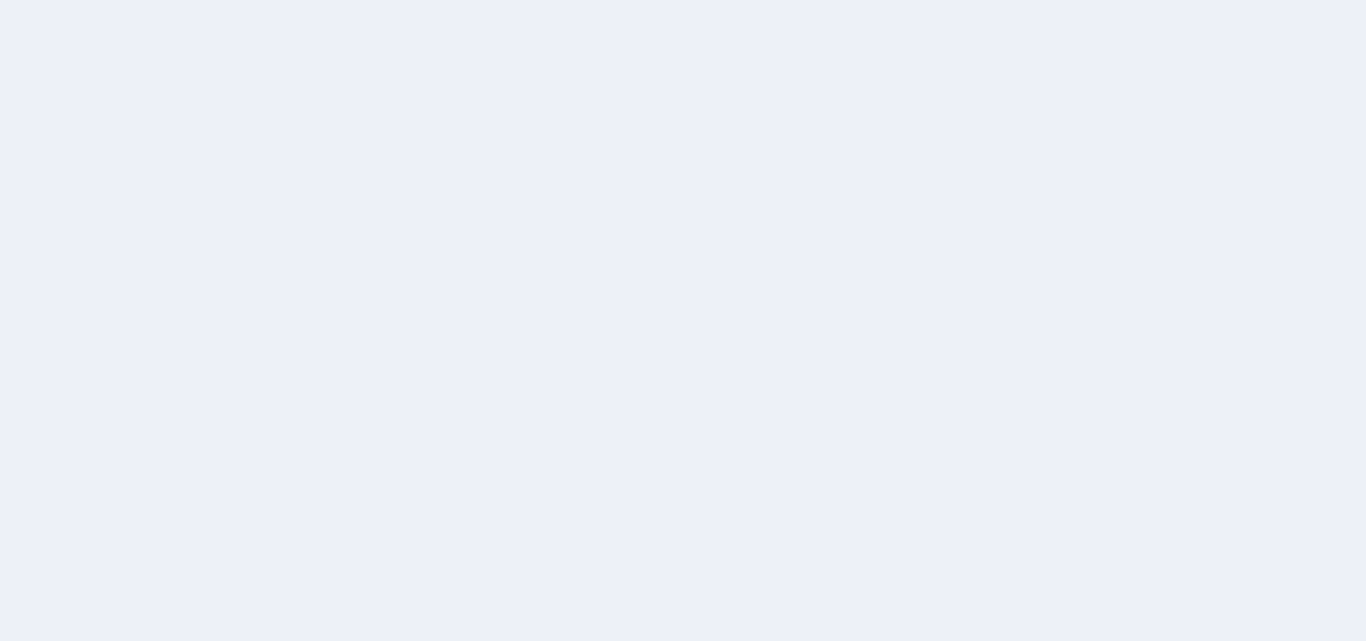 scroll, scrollTop: 0, scrollLeft: 0, axis: both 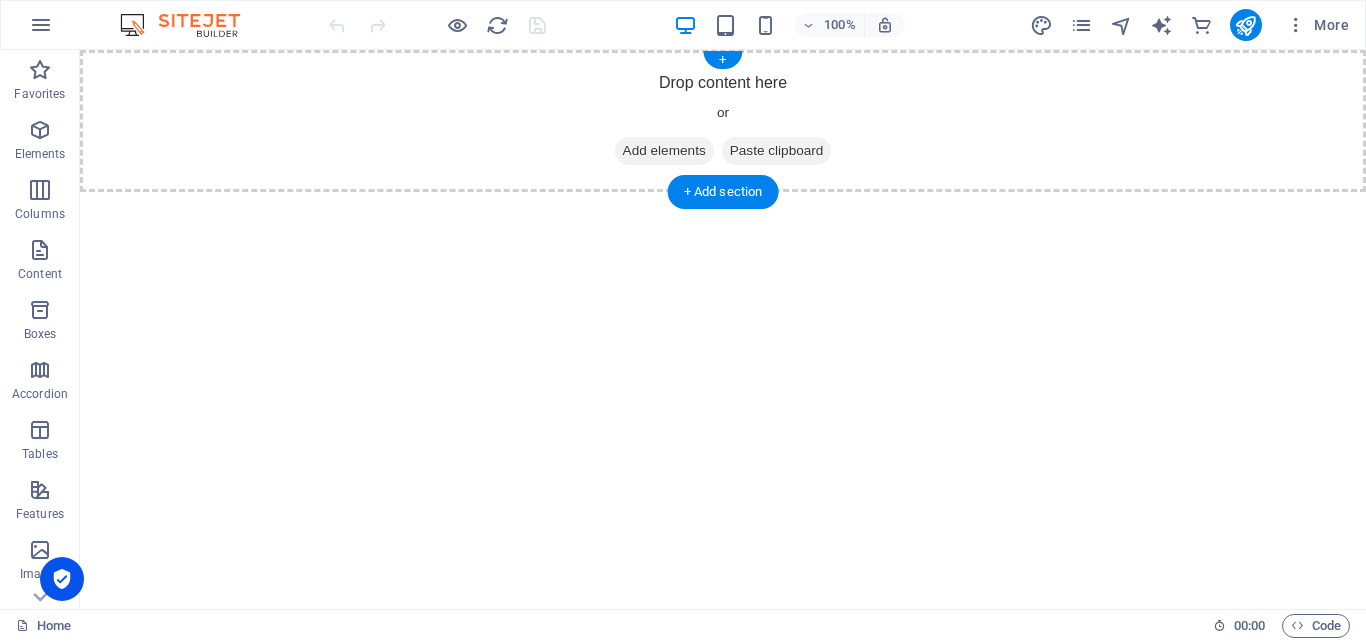 click on "Add elements" at bounding box center (664, 151) 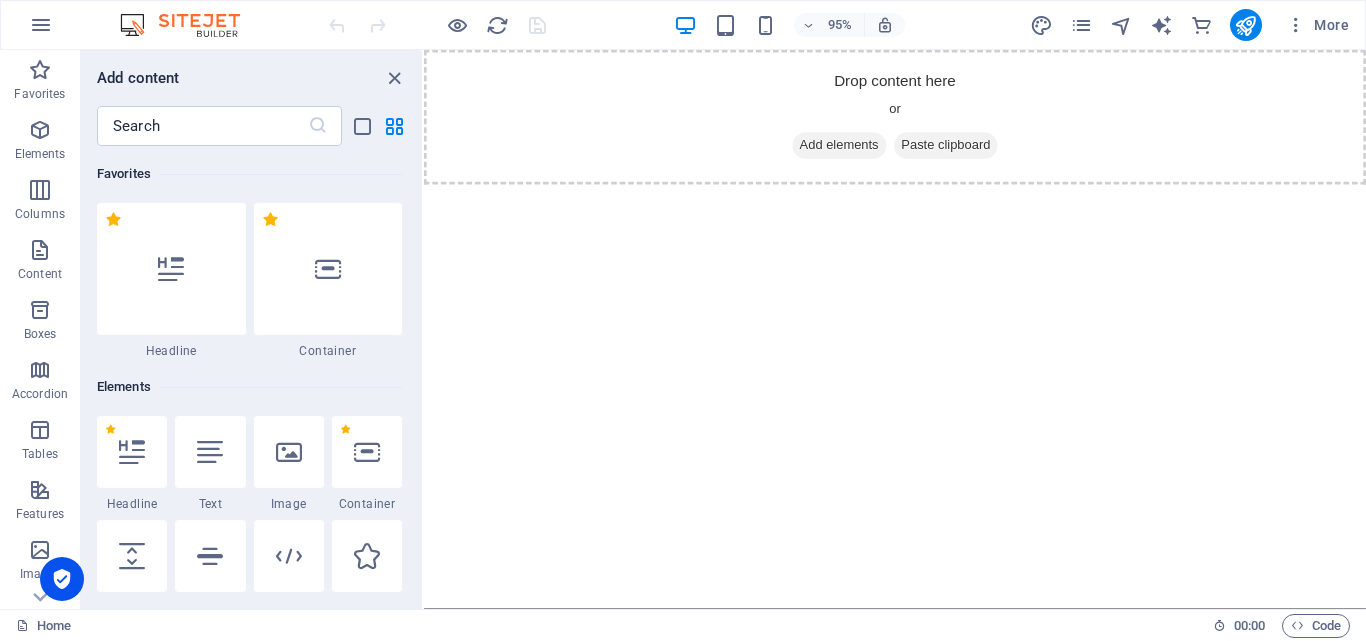 click on "Skip to main content
Drop content here or  Add elements  Paste clipboard" at bounding box center (920, 121) 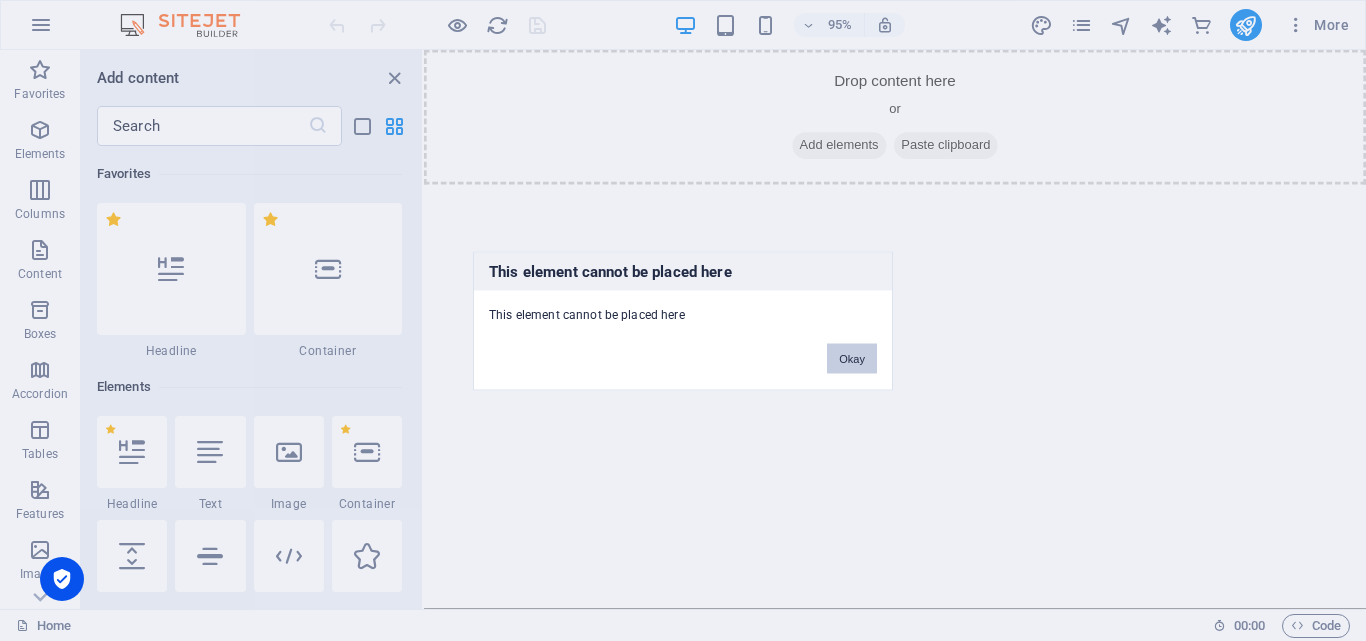 click on "Okay" at bounding box center (852, 358) 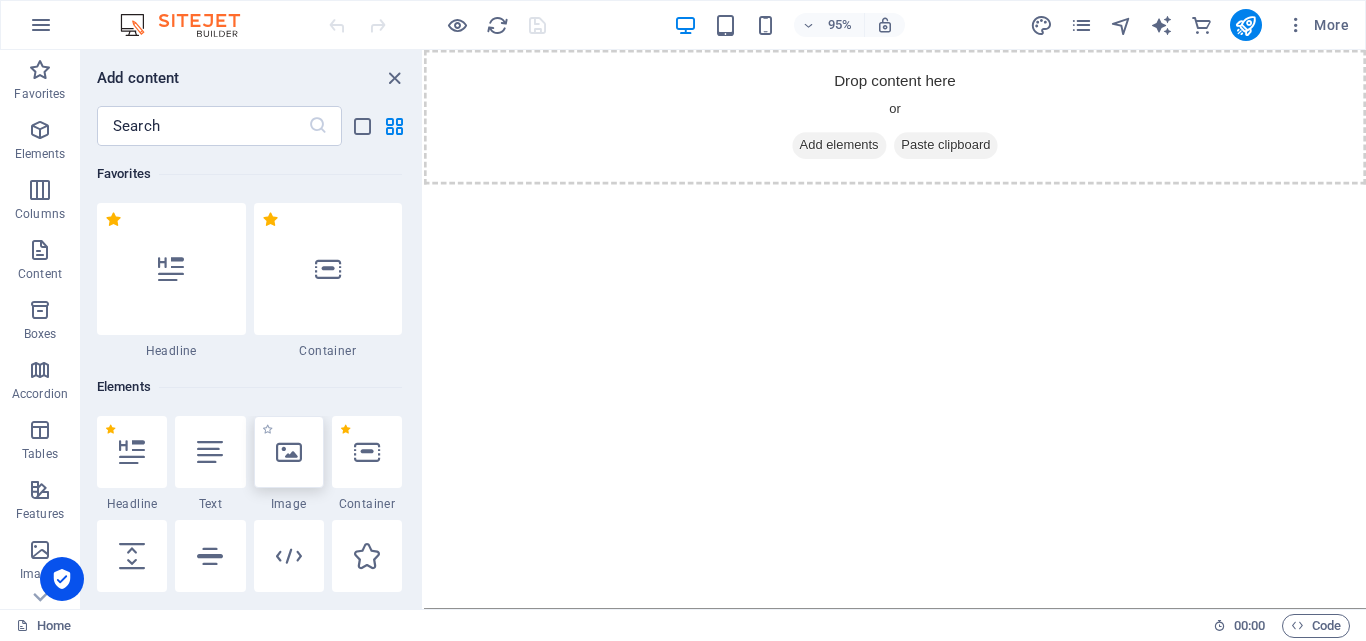 click at bounding box center (289, 452) 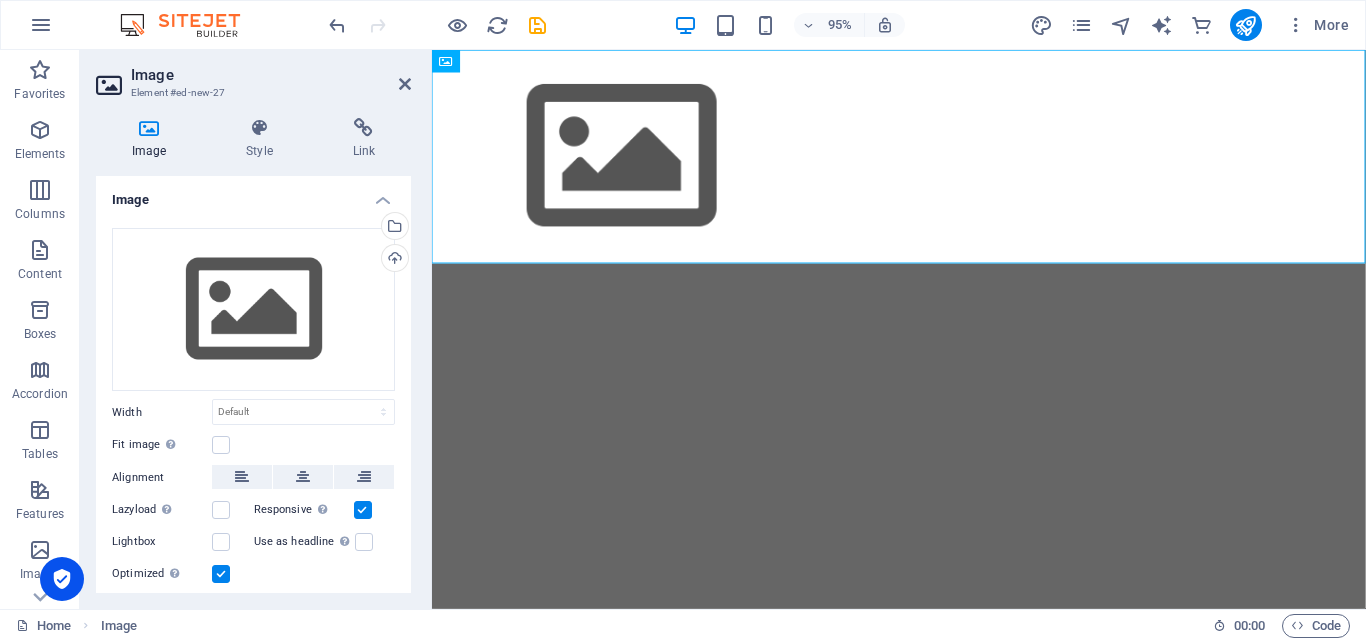 click on "Drag files here, click to choose files or select files from Files or our free stock photos & videos Select files from the file manager, stock photos, or upload file(s) Upload Width Default auto px rem % em vh vw Fit image Automatically fit image to a fixed width and height Height Default auto px Alignment Lazyload Loading images after the page loads improves page speed. Responsive Automatically load retina image and smartphone optimized sizes. Lightbox Use as headline The image will be wrapped in an H1 headline tag. Useful for giving alternative text the weight of an H1 headline, e.g. for the logo. Leave unchecked if uncertain. Optimized Images are compressed to improve page speed. Position Direction Custom X offset 50 px rem % vh vw Y offset 50 px rem % vh vw" at bounding box center (253, 407) 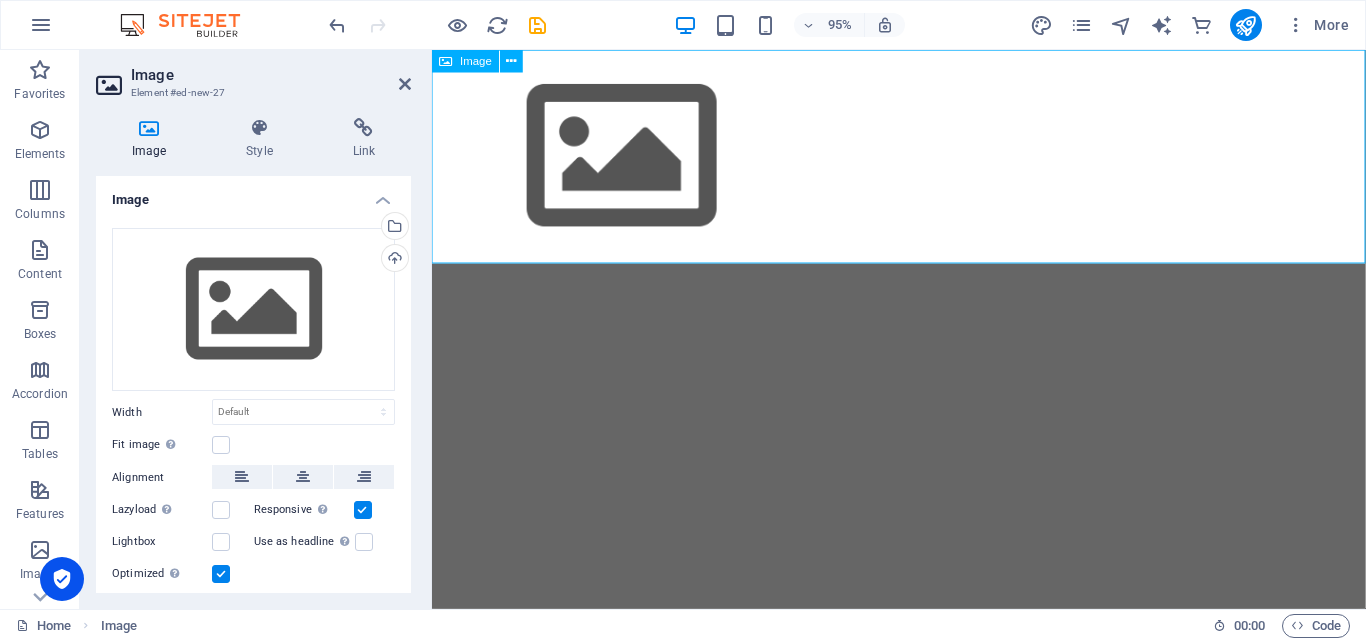 click at bounding box center [923, 162] 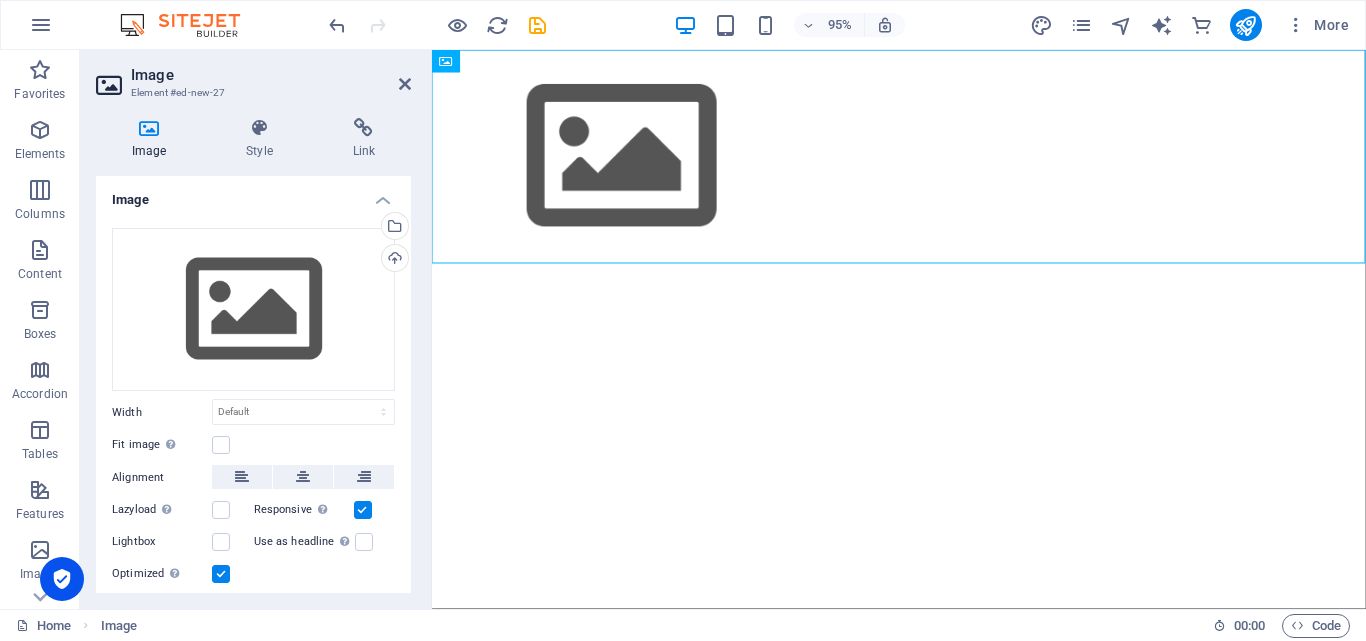 drag, startPoint x: 613, startPoint y: 261, endPoint x: 622, endPoint y: 332, distance: 71.568146 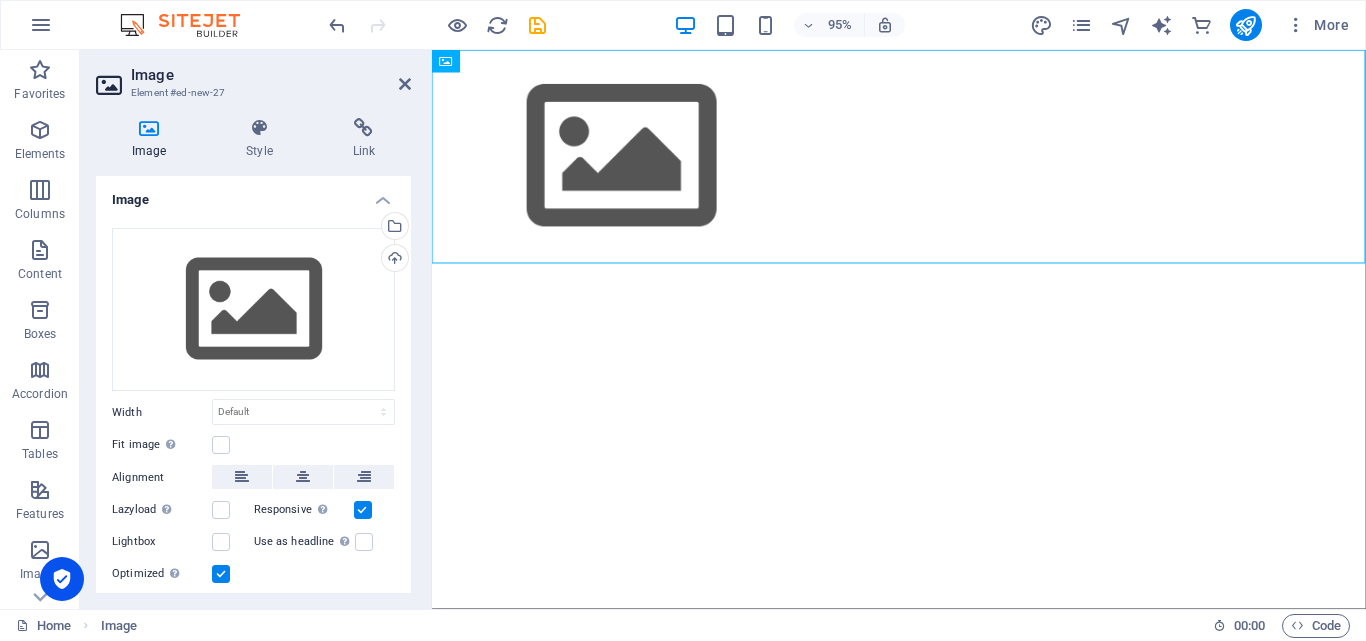click on "Skip to main content" at bounding box center (923, 162) 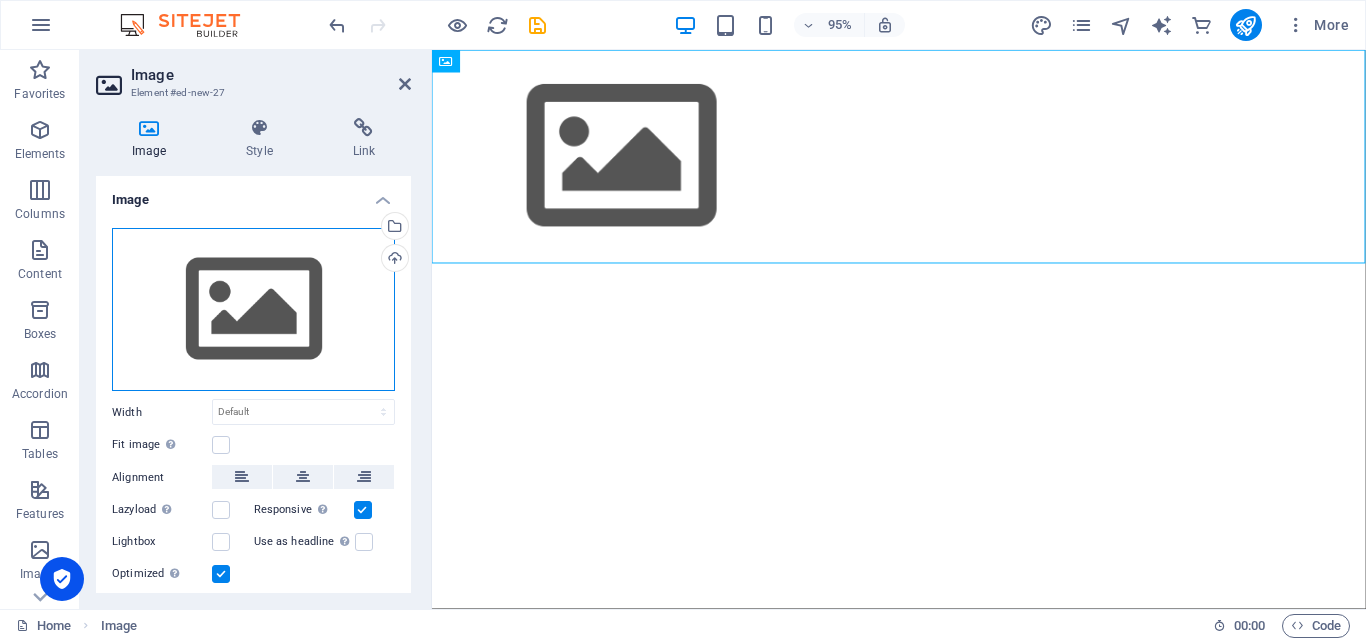 click on "Drag files here, click to choose files or select files from Files or our free stock photos & videos" at bounding box center (253, 310) 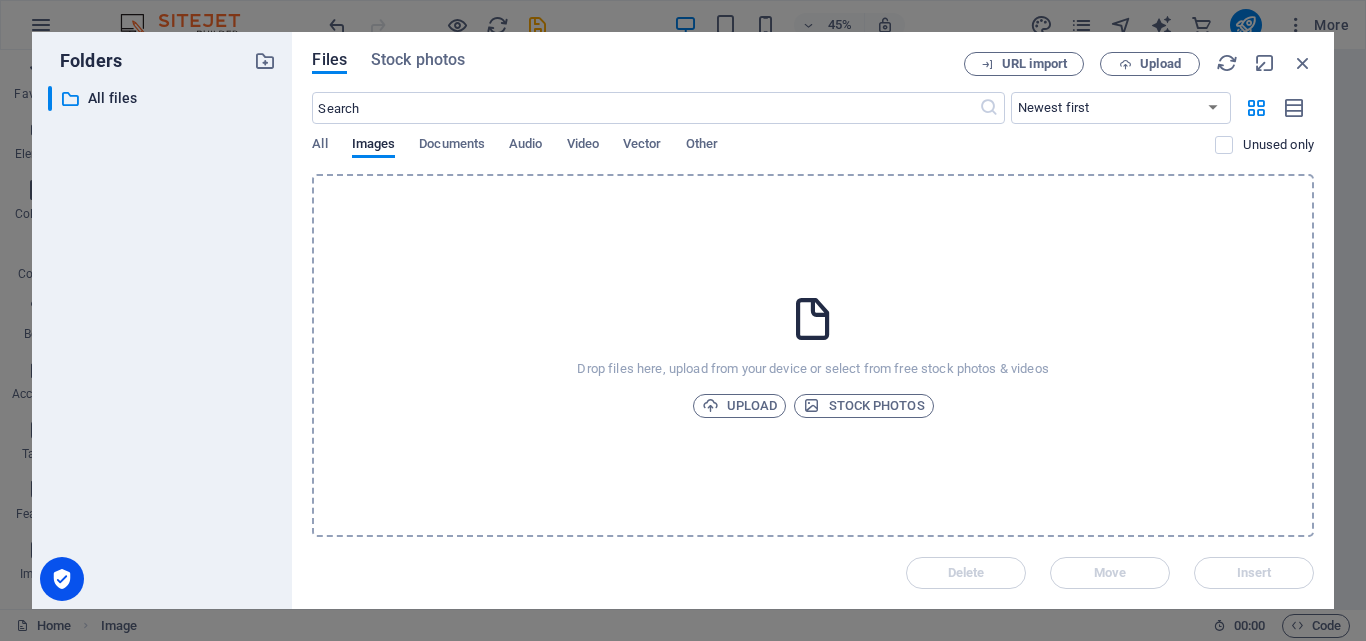 click on "Drop files here, upload from your device or select from free stock photos & videos Upload Stock photos" at bounding box center [813, 355] 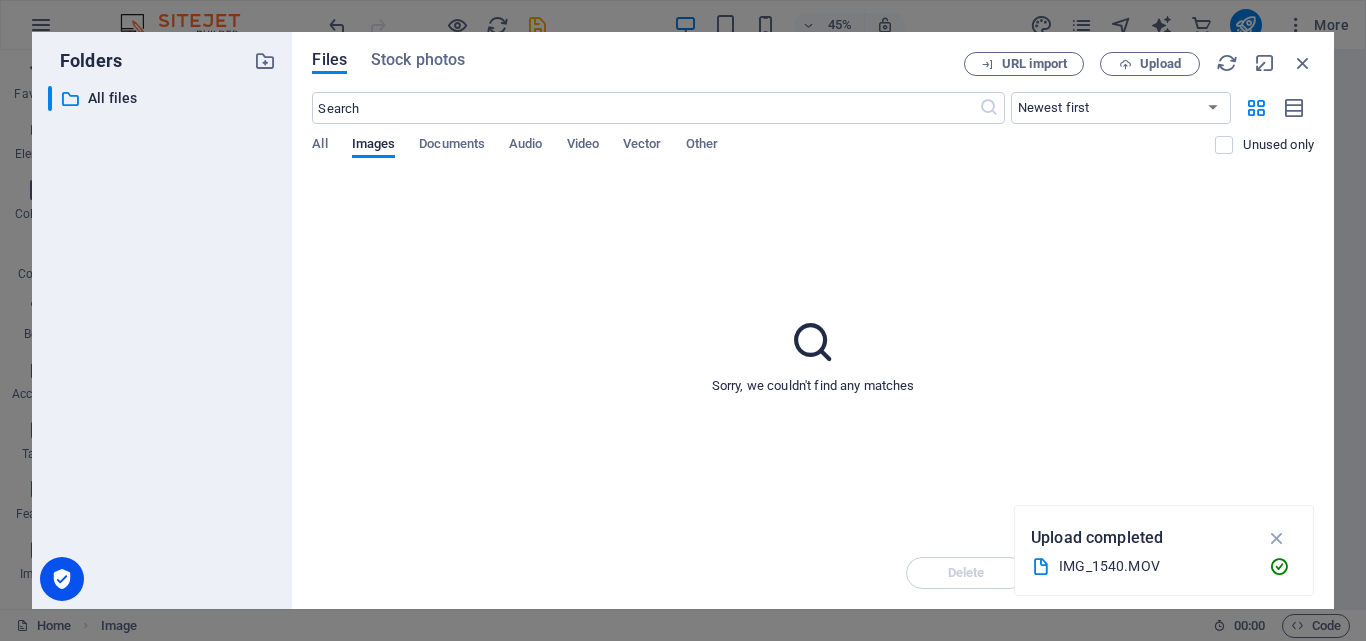 drag, startPoint x: 1125, startPoint y: 539, endPoint x: 889, endPoint y: 422, distance: 263.41034 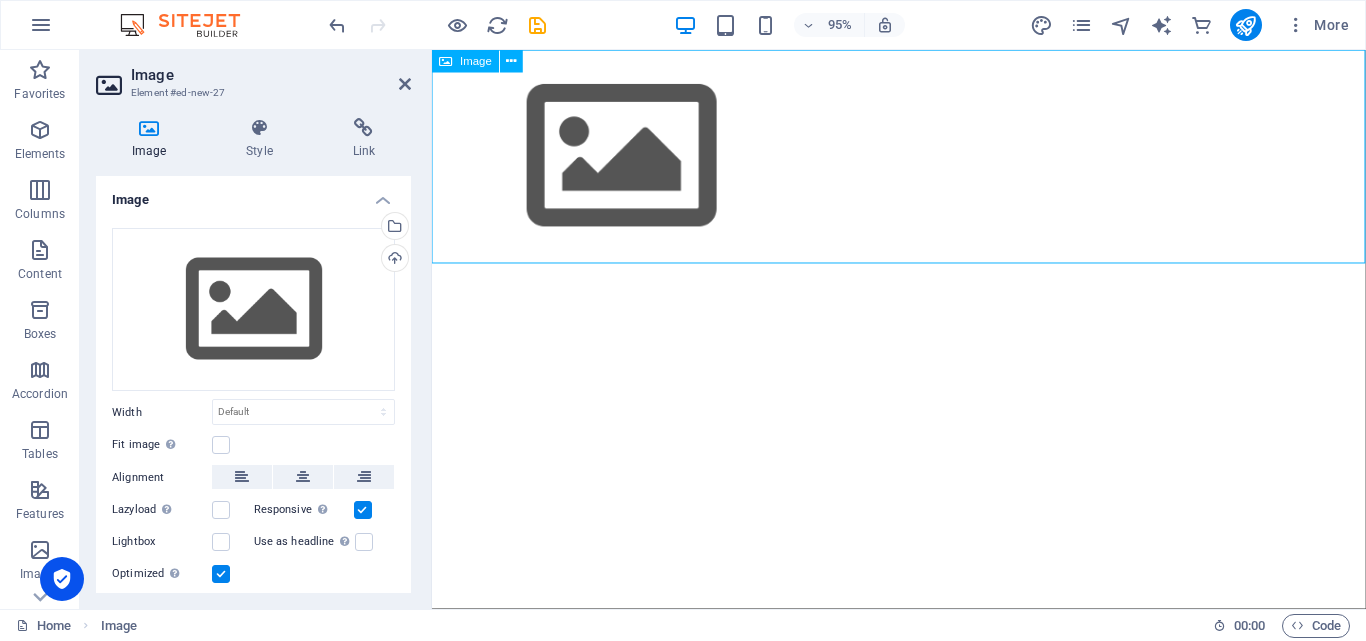 click at bounding box center (923, 162) 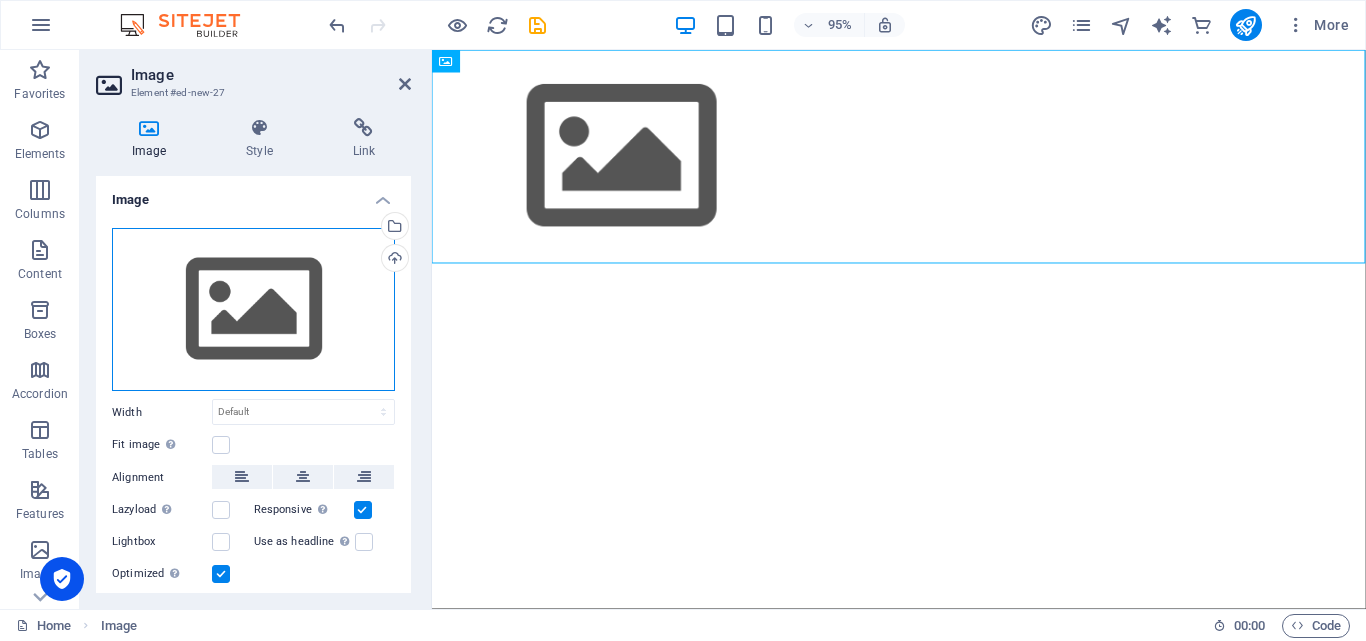 click on "Drag files here, click to choose files or select files from Files or our free stock photos & videos" at bounding box center [253, 310] 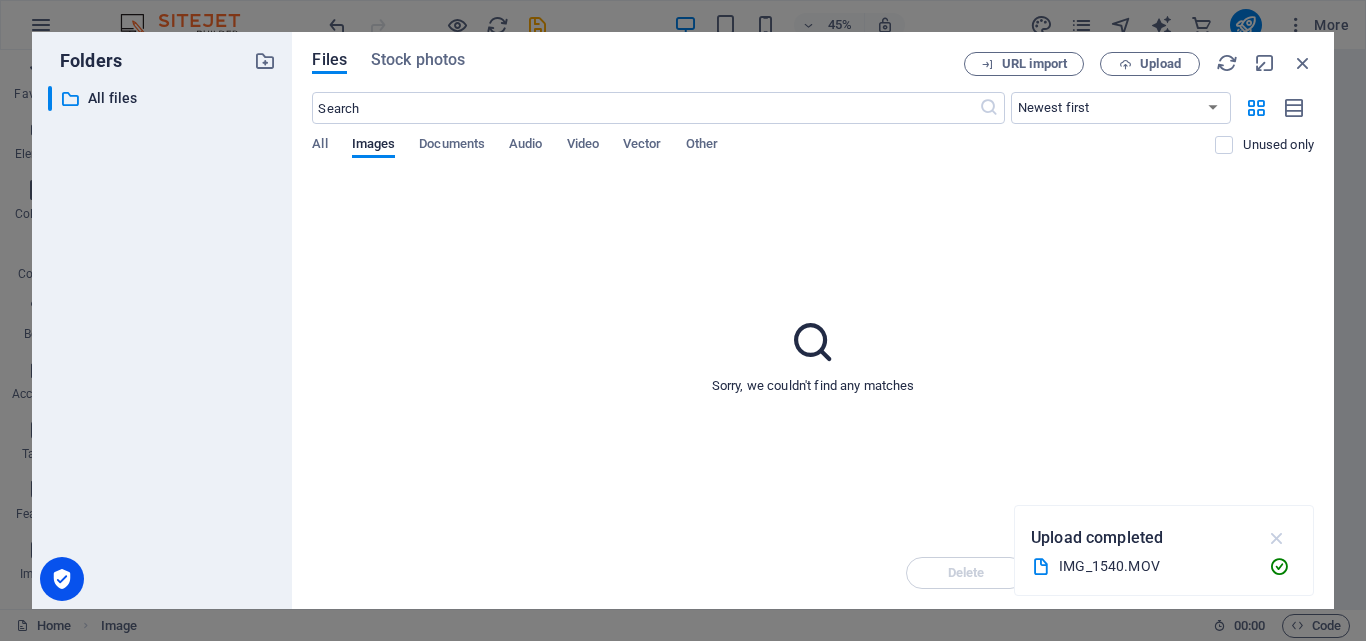 click at bounding box center (1277, 538) 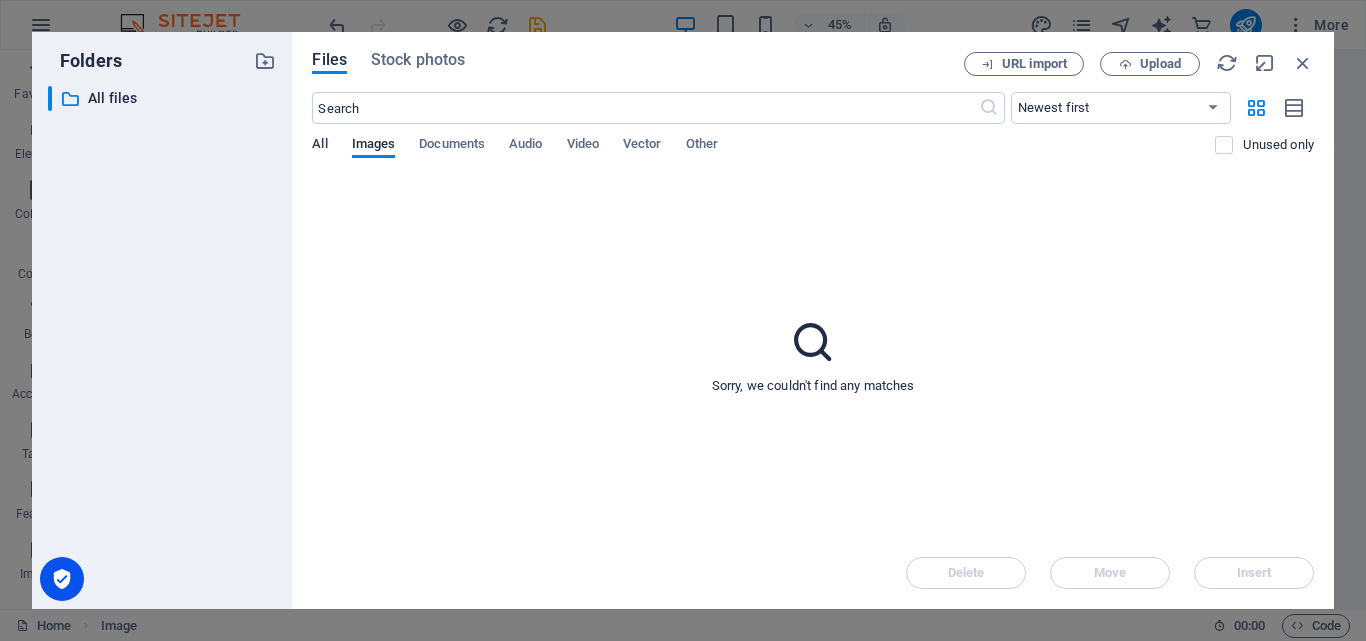 click on "All" at bounding box center [319, 146] 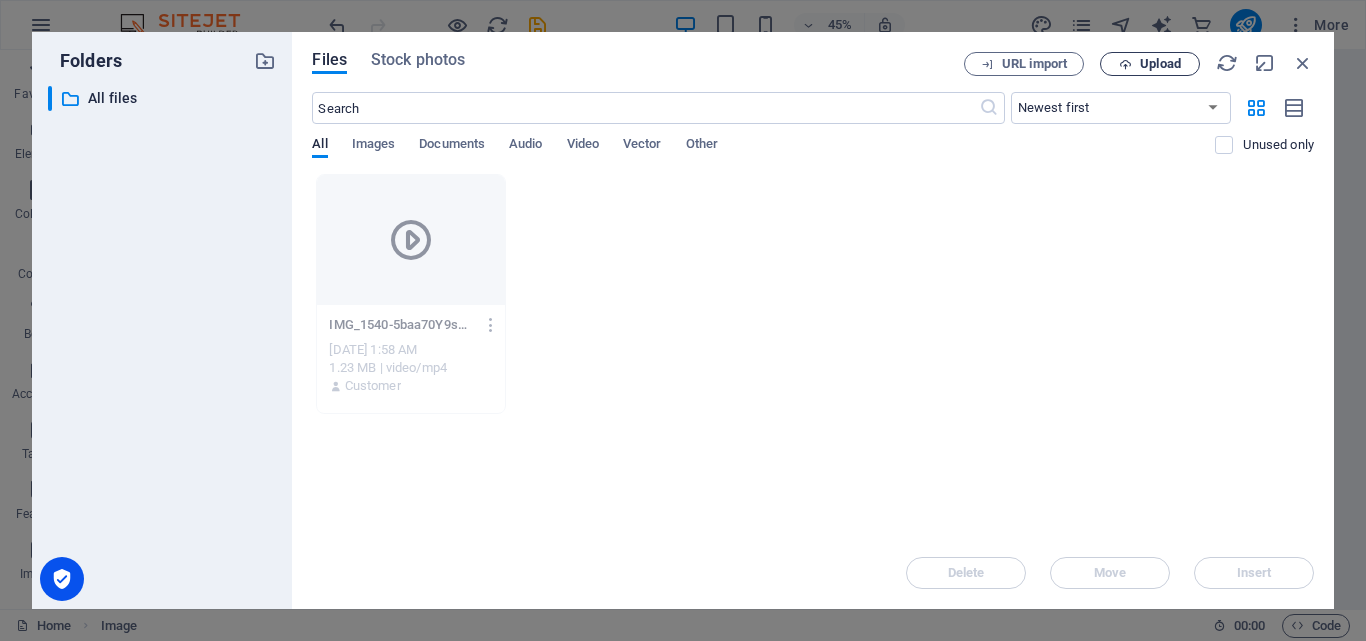 click on "Upload" at bounding box center [1160, 64] 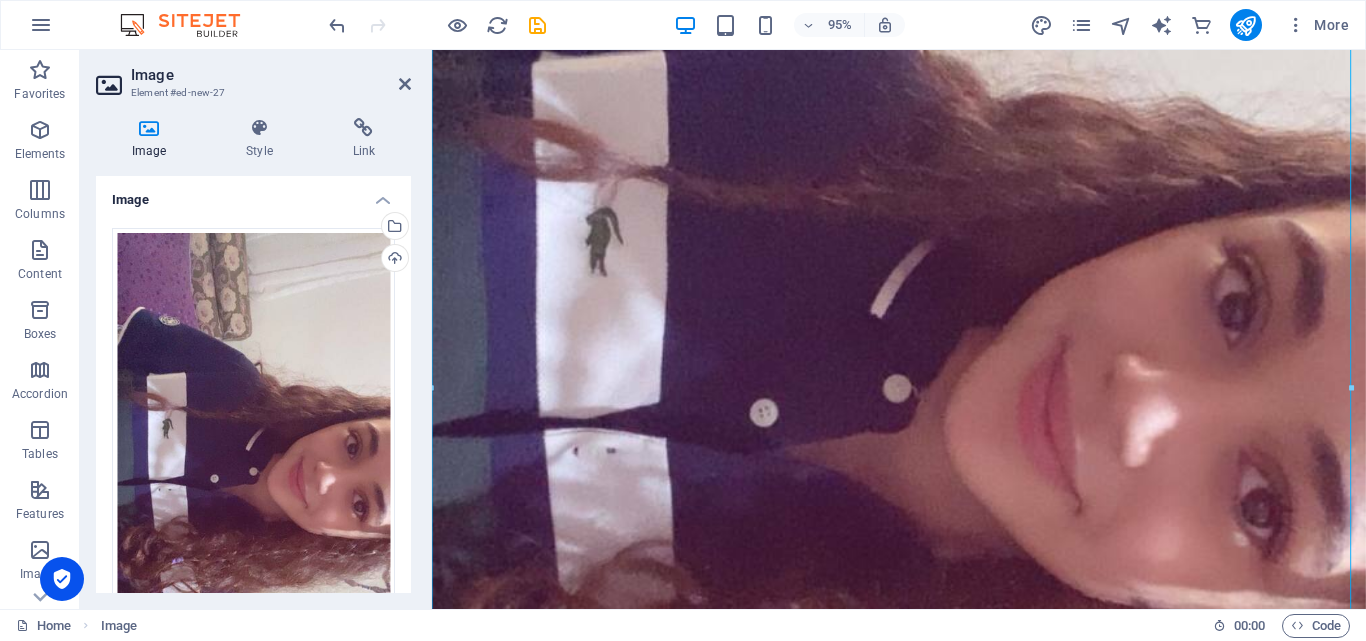 scroll, scrollTop: 506, scrollLeft: 0, axis: vertical 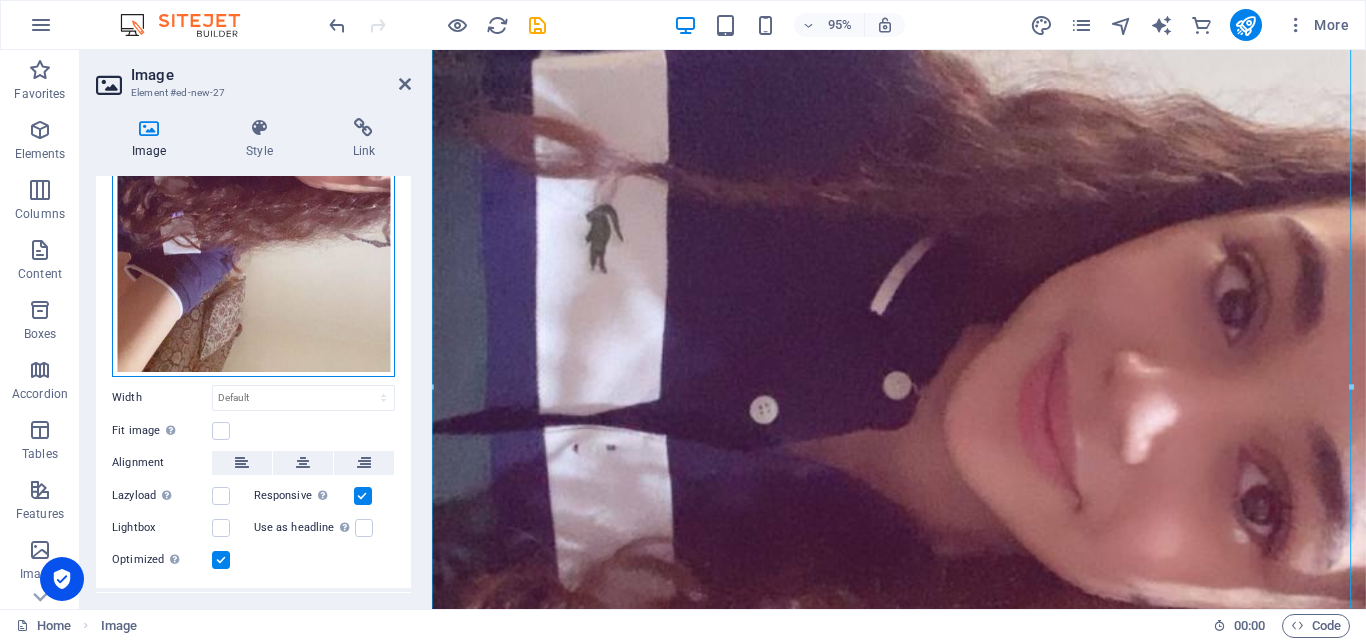 click on "Drag files here, click to choose files or select files from Files or our free stock photos & videos" at bounding box center (253, 129) 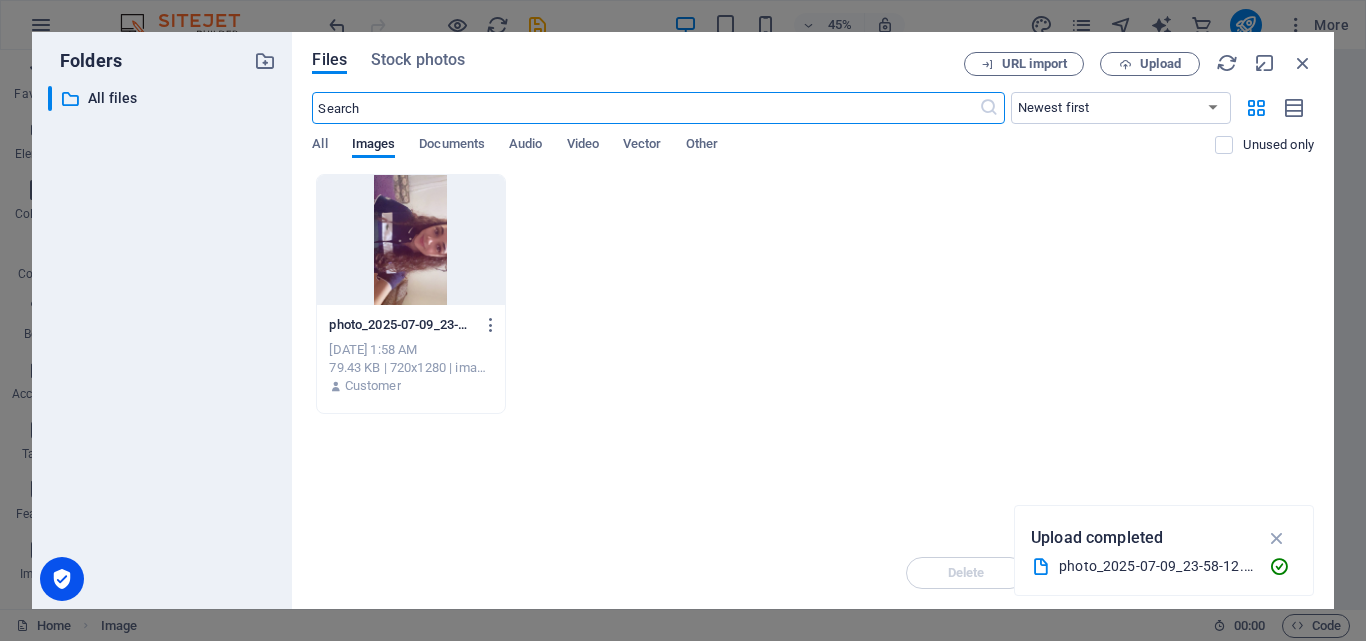 scroll, scrollTop: 486, scrollLeft: 0, axis: vertical 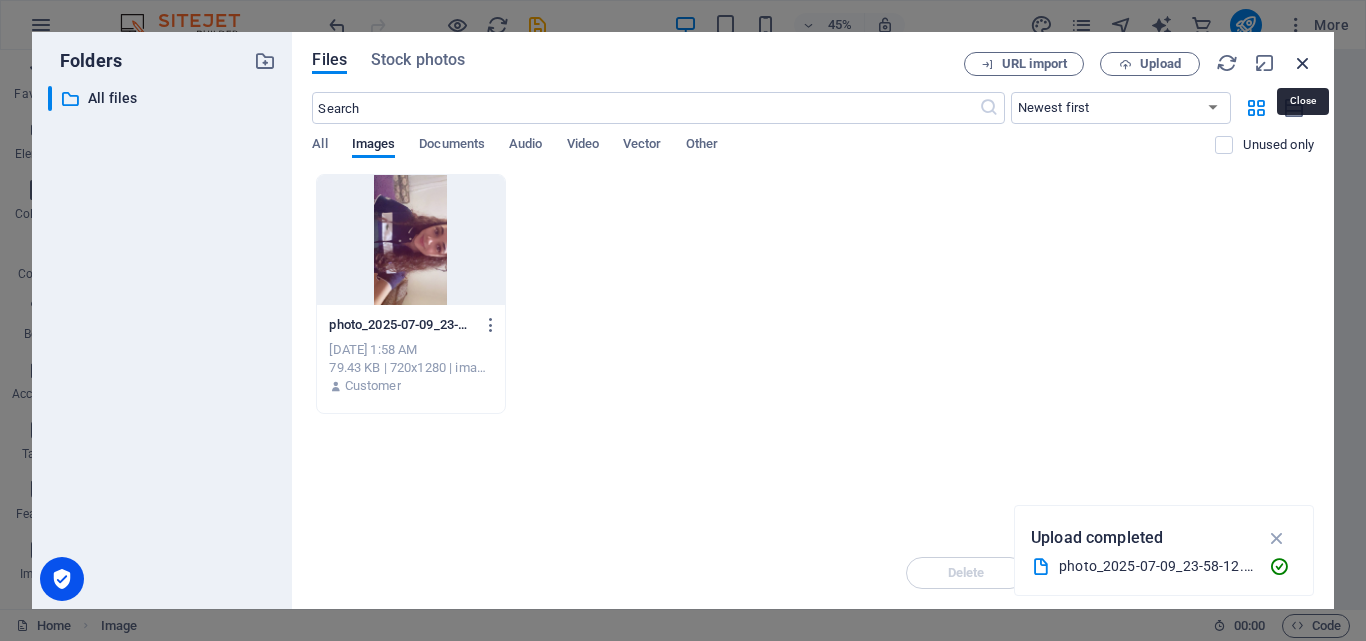 click at bounding box center [1303, 63] 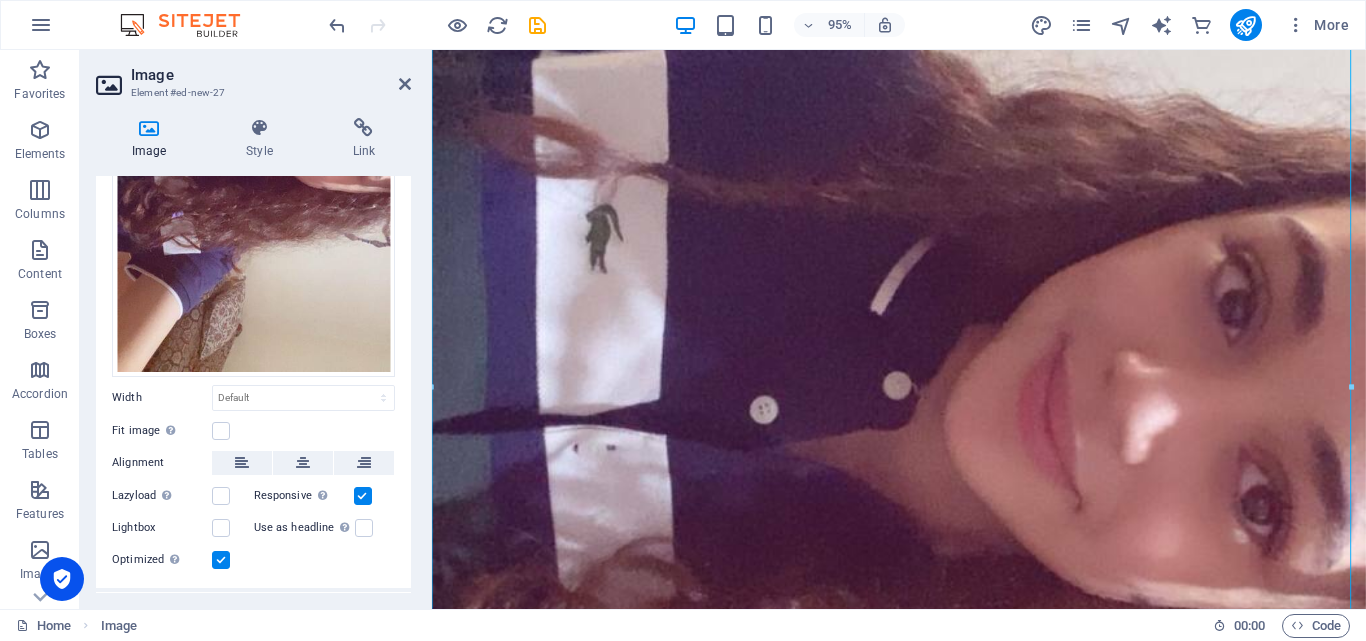 click on "Drag files here, click to choose files or select files from Files or our free stock photos & videos Select files from the file manager, stock photos, or upload file(s) Upload Width Default auto px rem % em vh vw Fit image Automatically fit image to a fixed width and height Height Default auto px Alignment Lazyload Loading images after the page loads improves page speed. Responsive Automatically load retina image and smartphone optimized sizes. Lightbox Use as headline The image will be wrapped in an H1 headline tag. Useful for giving alternative text the weight of an H1 headline, e.g. for the logo. Leave unchecked if uncertain. Optimized Images are compressed to improve page speed. Position Direction Custom X offset 50 px rem % vh vw Y offset 50 px rem % vh vw" at bounding box center (253, 227) 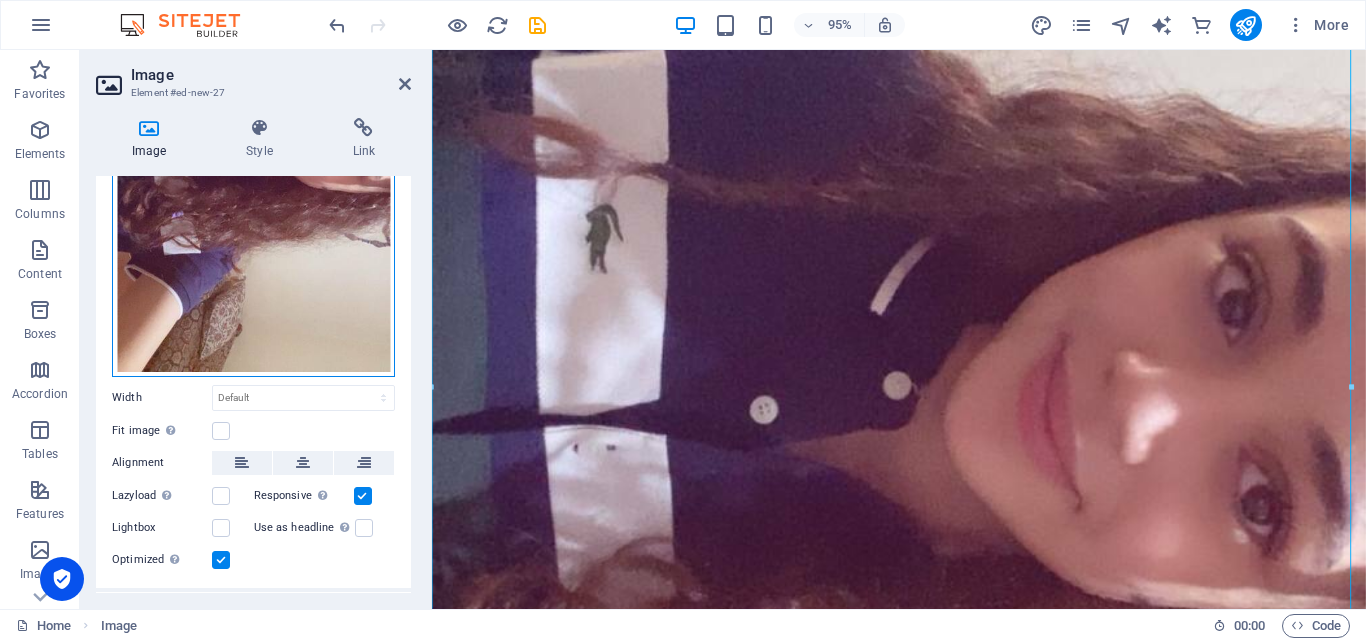 click on "Drag files here, click to choose files or select files from Files or our free stock photos & videos" at bounding box center (253, 129) 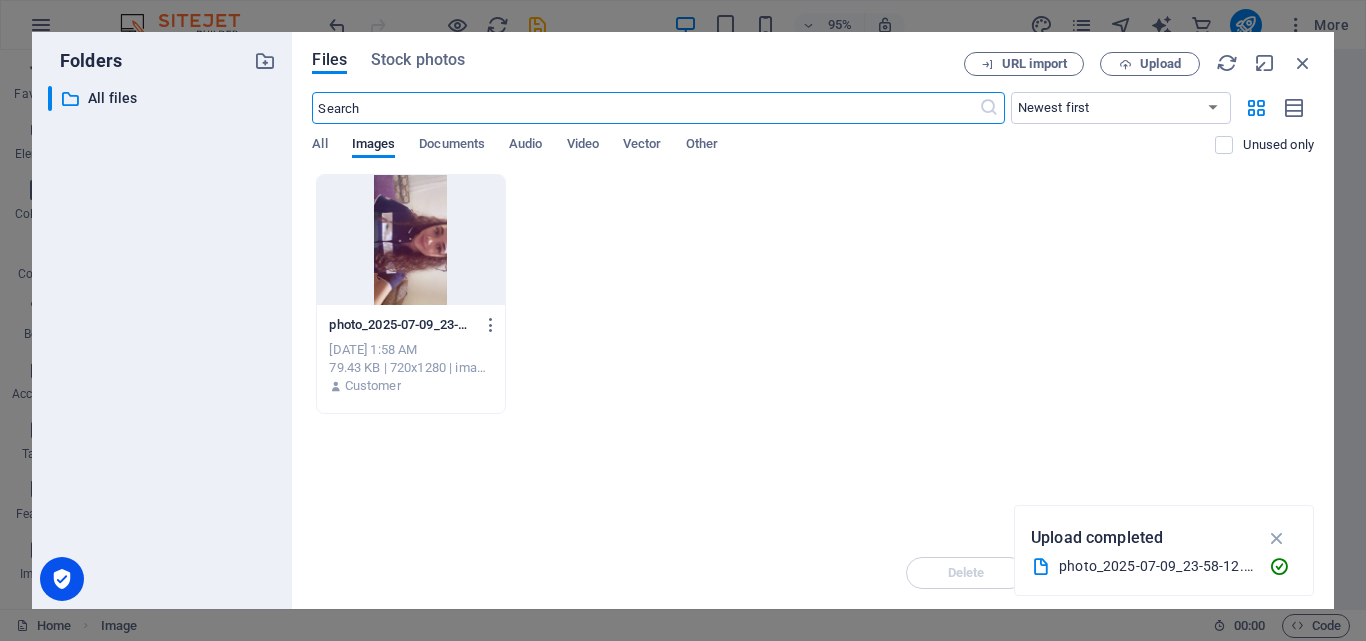 scroll, scrollTop: 486, scrollLeft: 0, axis: vertical 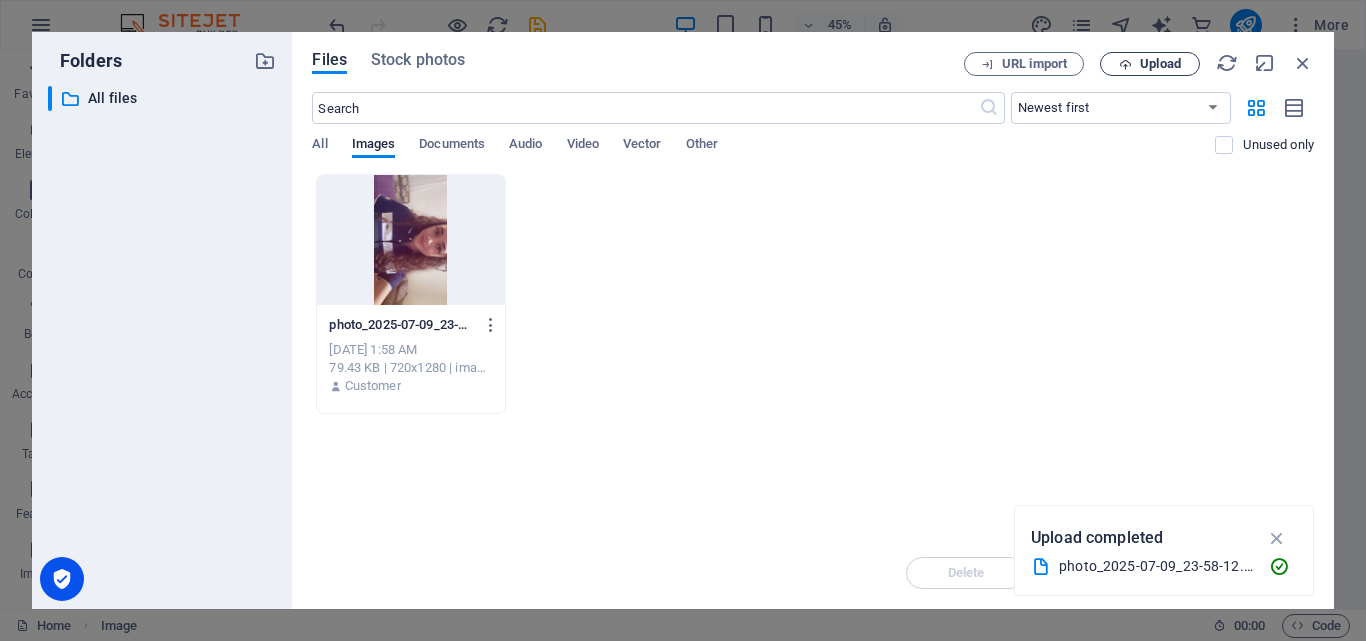click on "Upload" at bounding box center [1150, 64] 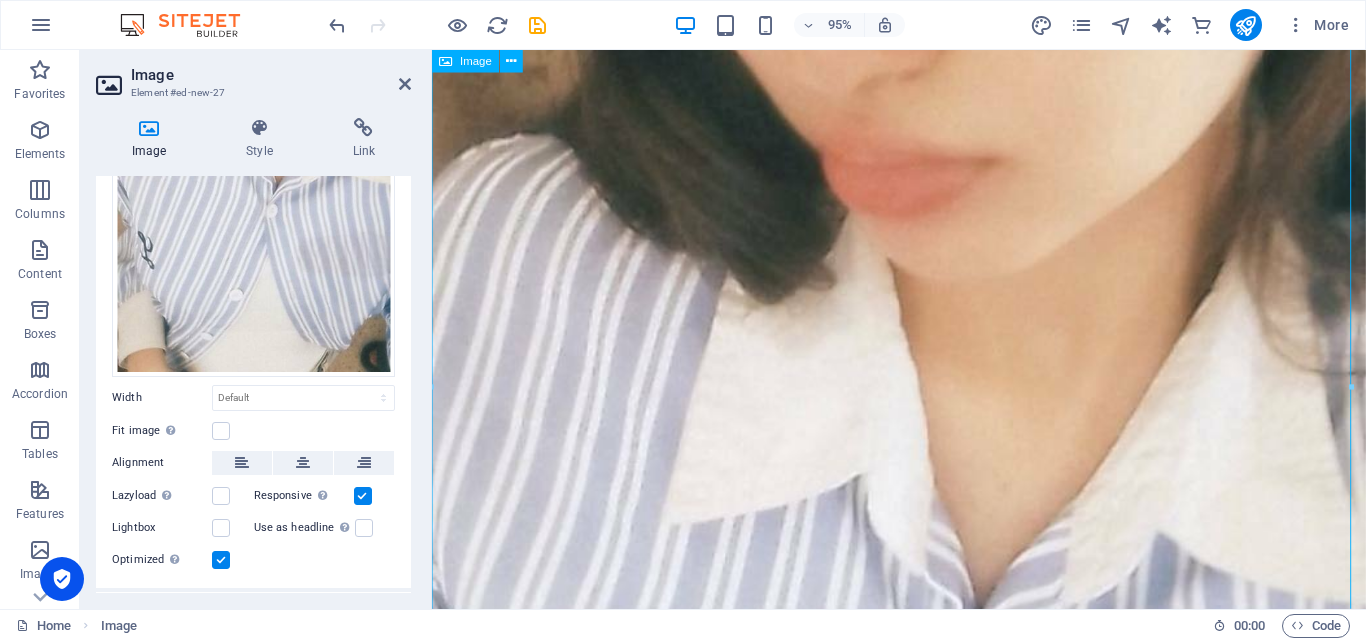 scroll, scrollTop: 506, scrollLeft: 0, axis: vertical 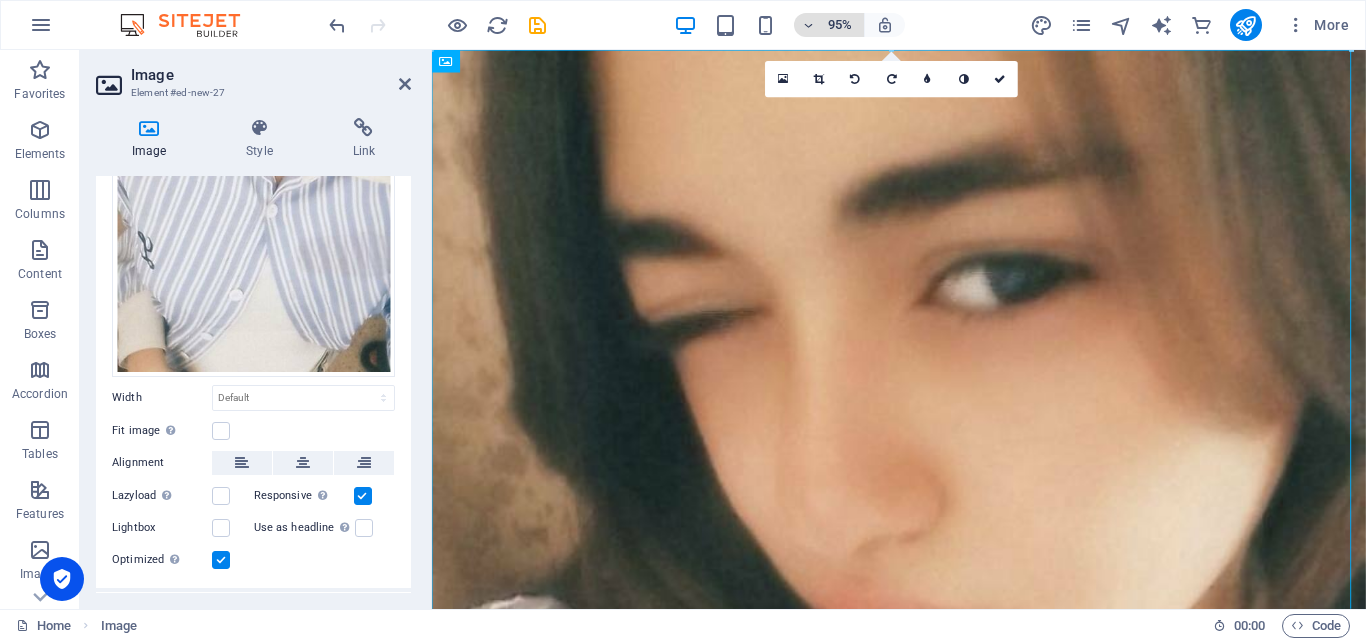 click on "95%" at bounding box center [840, 25] 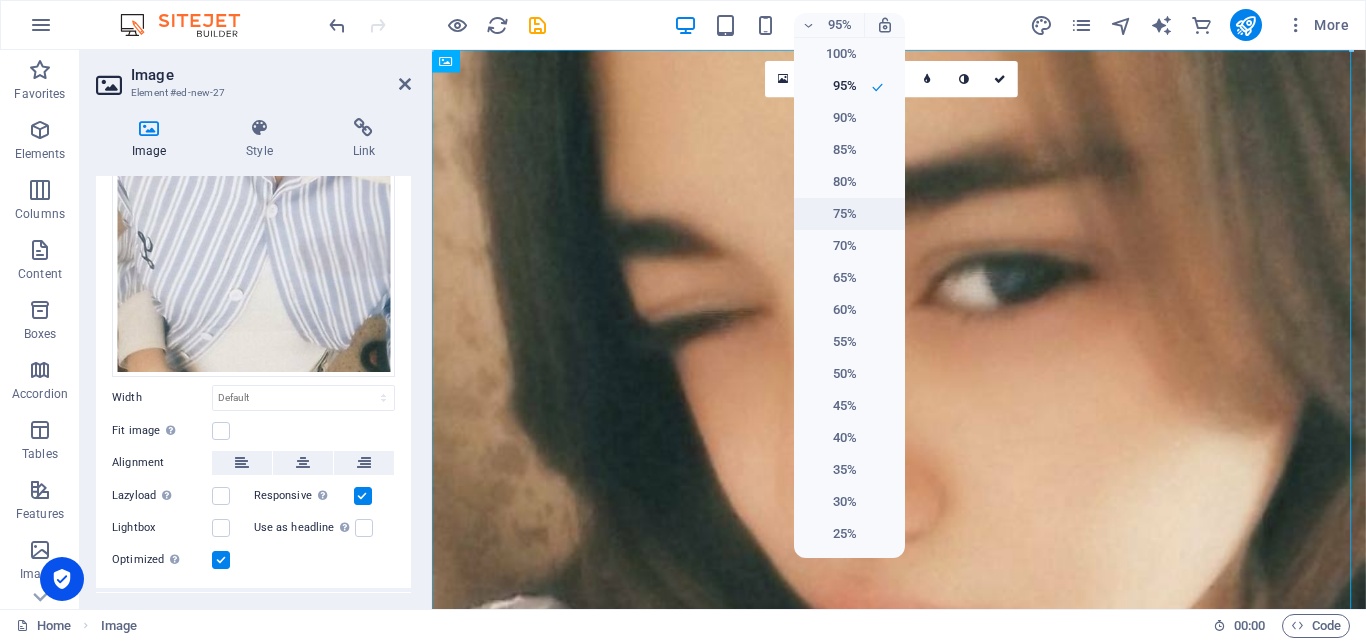 click on "75%" at bounding box center [831, 214] 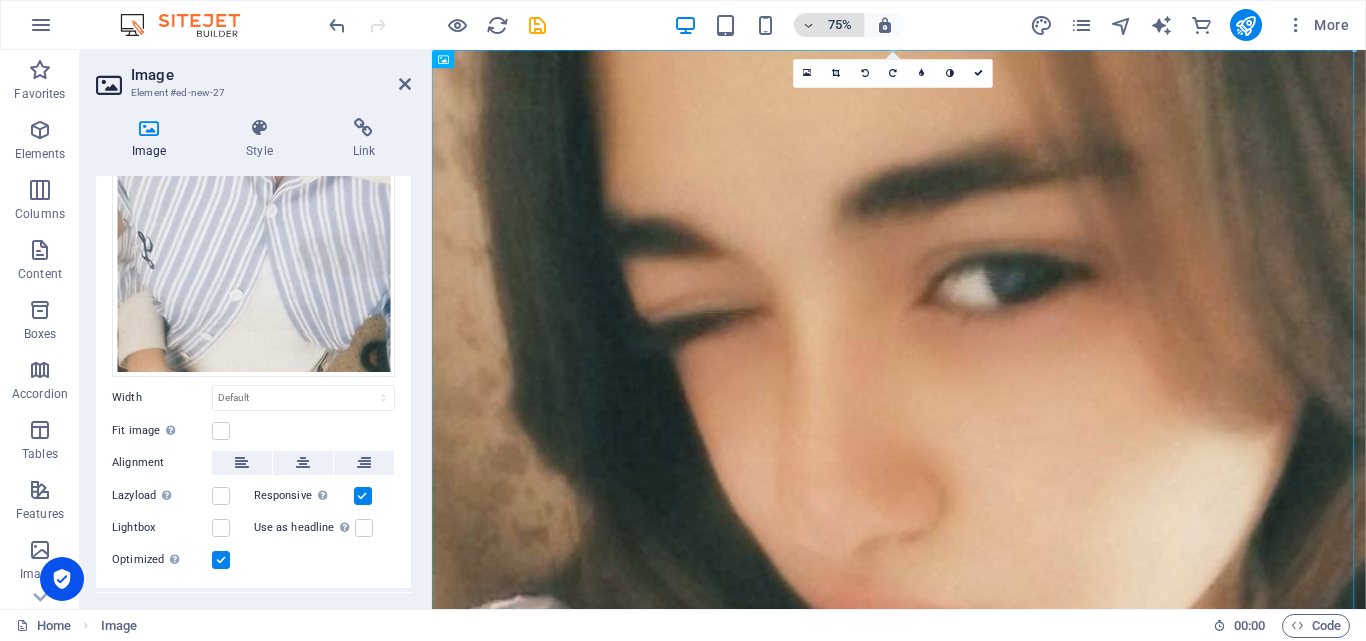click on "75%" at bounding box center [840, 25] 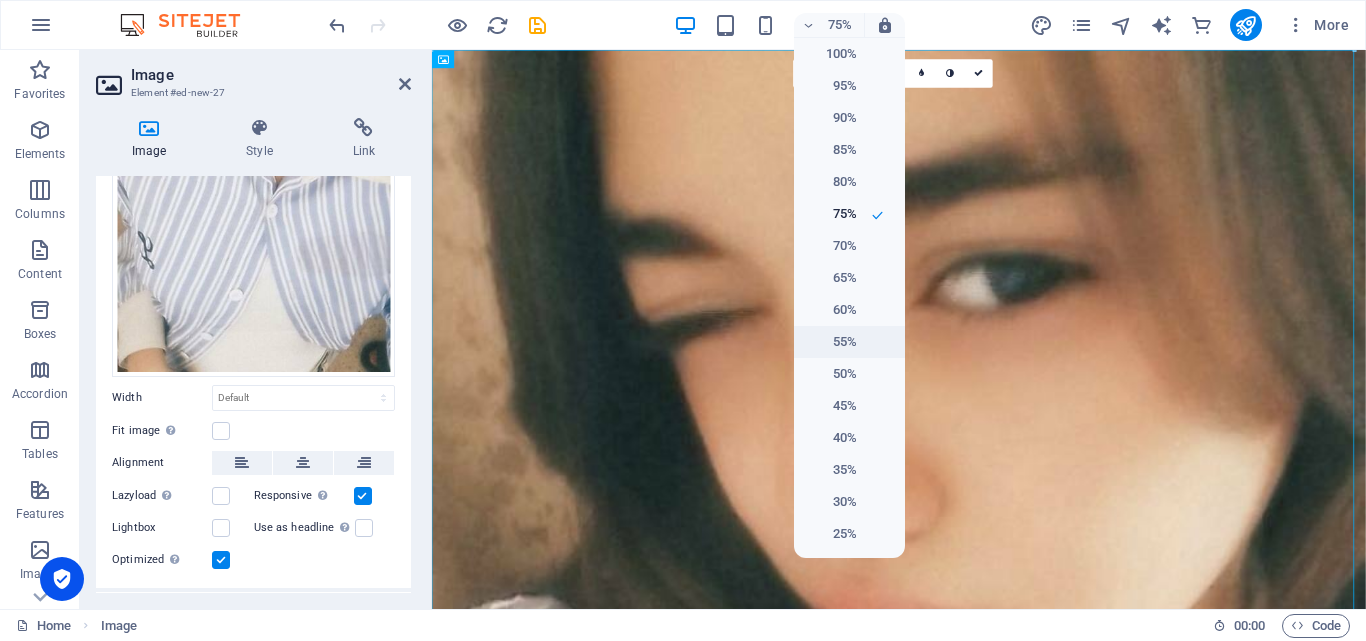 click on "55%" at bounding box center (849, 342) 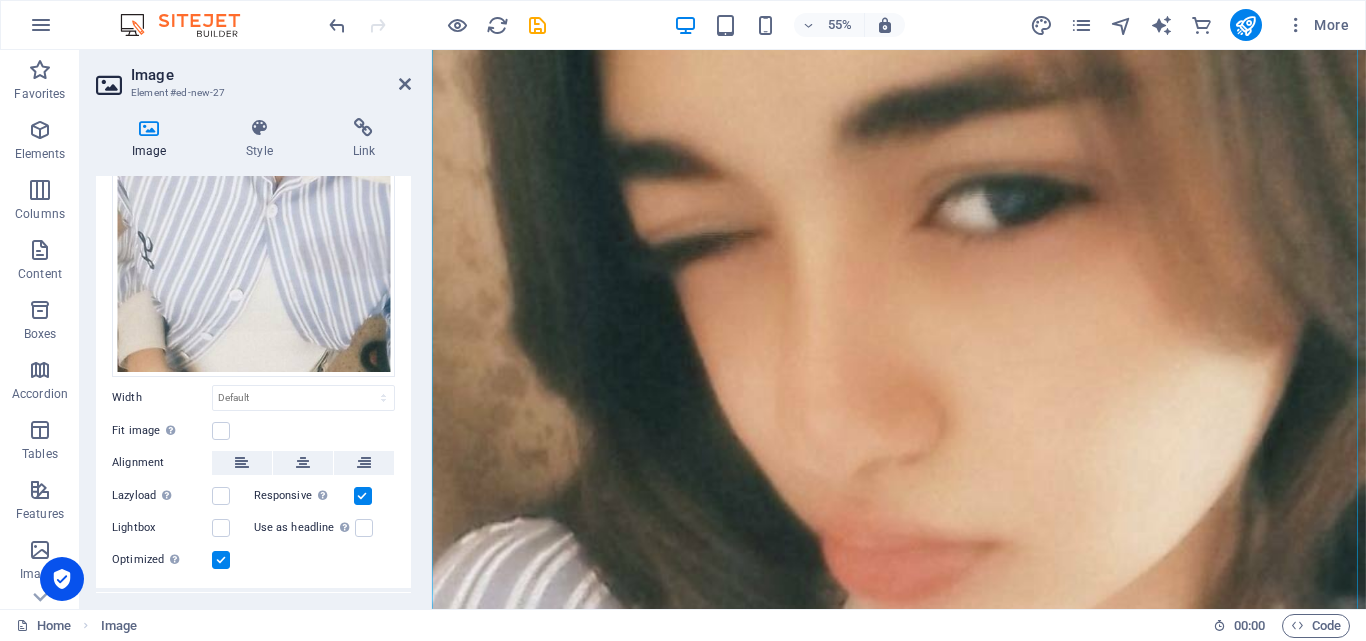scroll, scrollTop: 144, scrollLeft: 0, axis: vertical 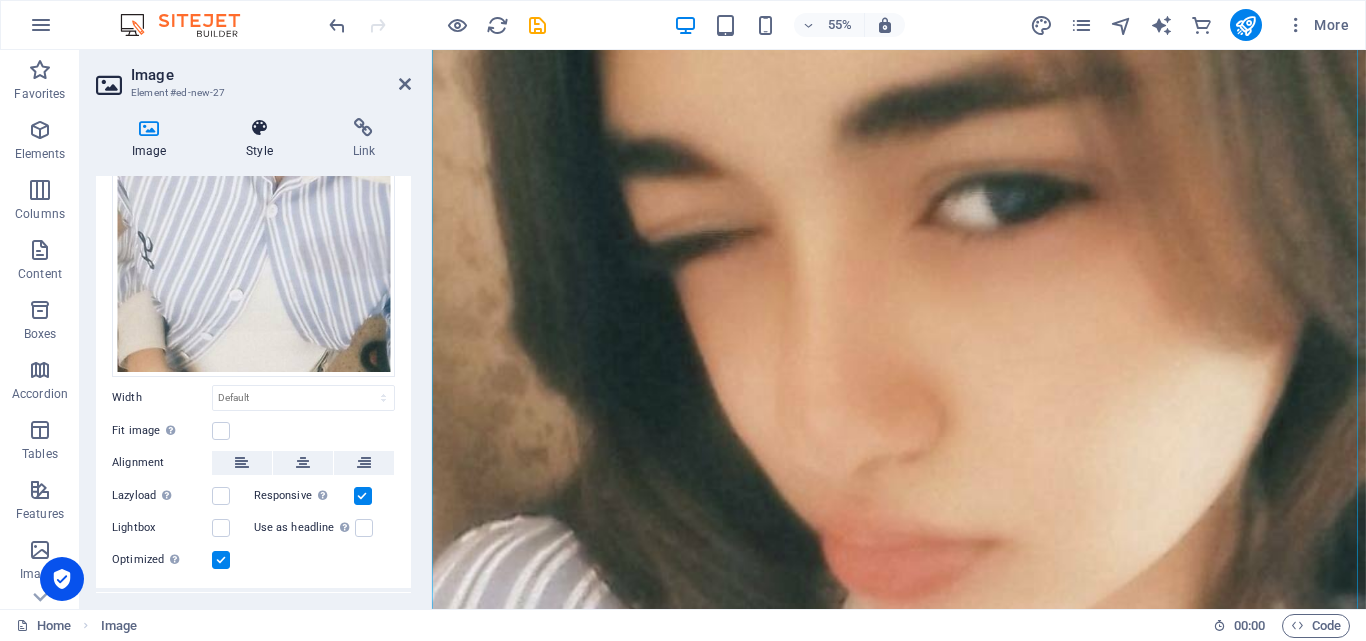 click on "Style" at bounding box center [263, 139] 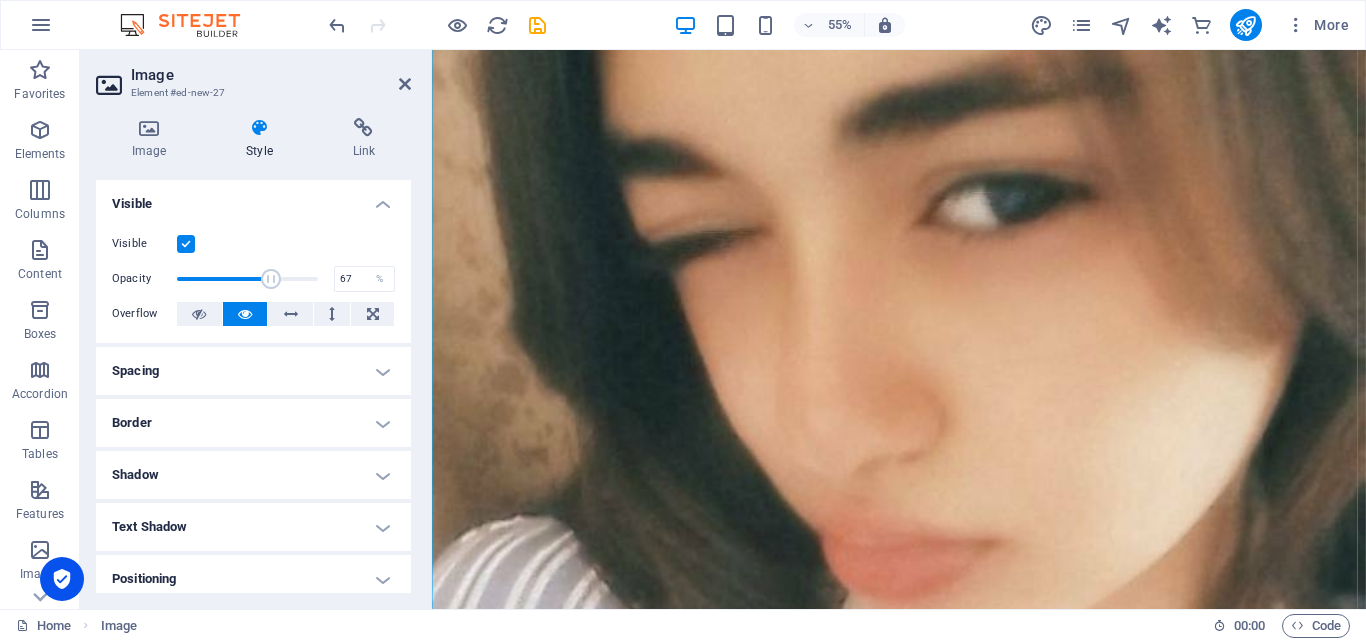 drag, startPoint x: 310, startPoint y: 280, endPoint x: 268, endPoint y: 285, distance: 42.296574 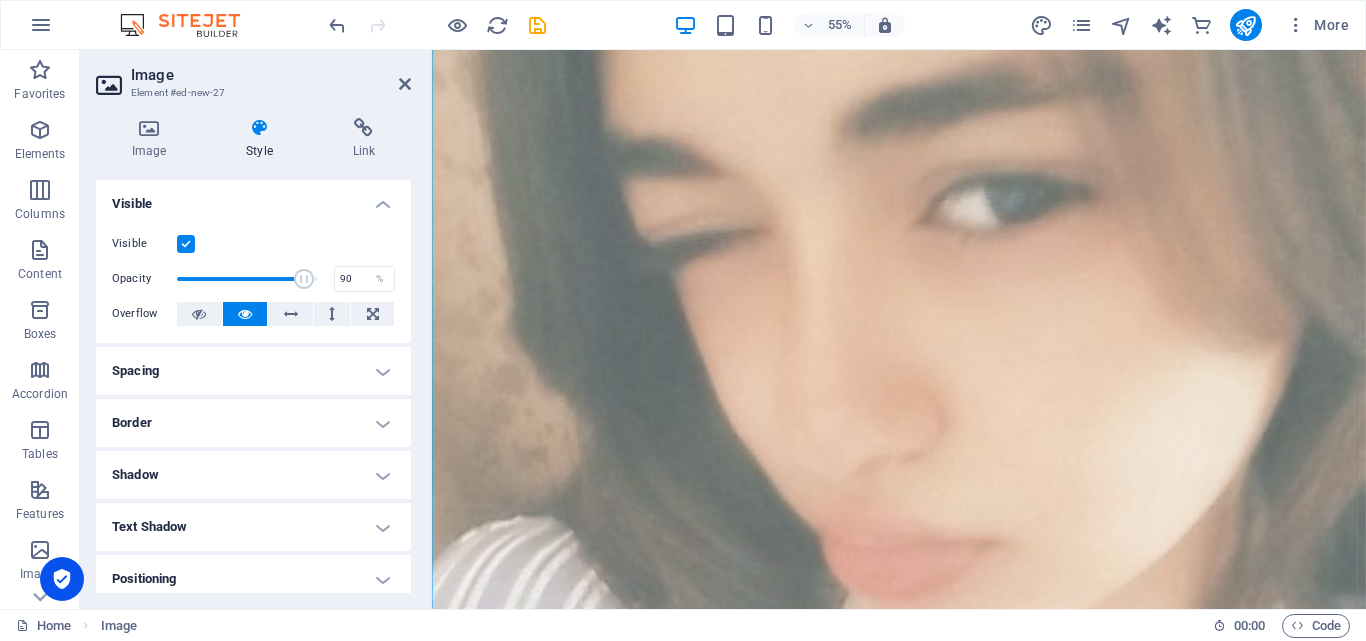 drag, startPoint x: 268, startPoint y: 285, endPoint x: 300, endPoint y: 283, distance: 32.06244 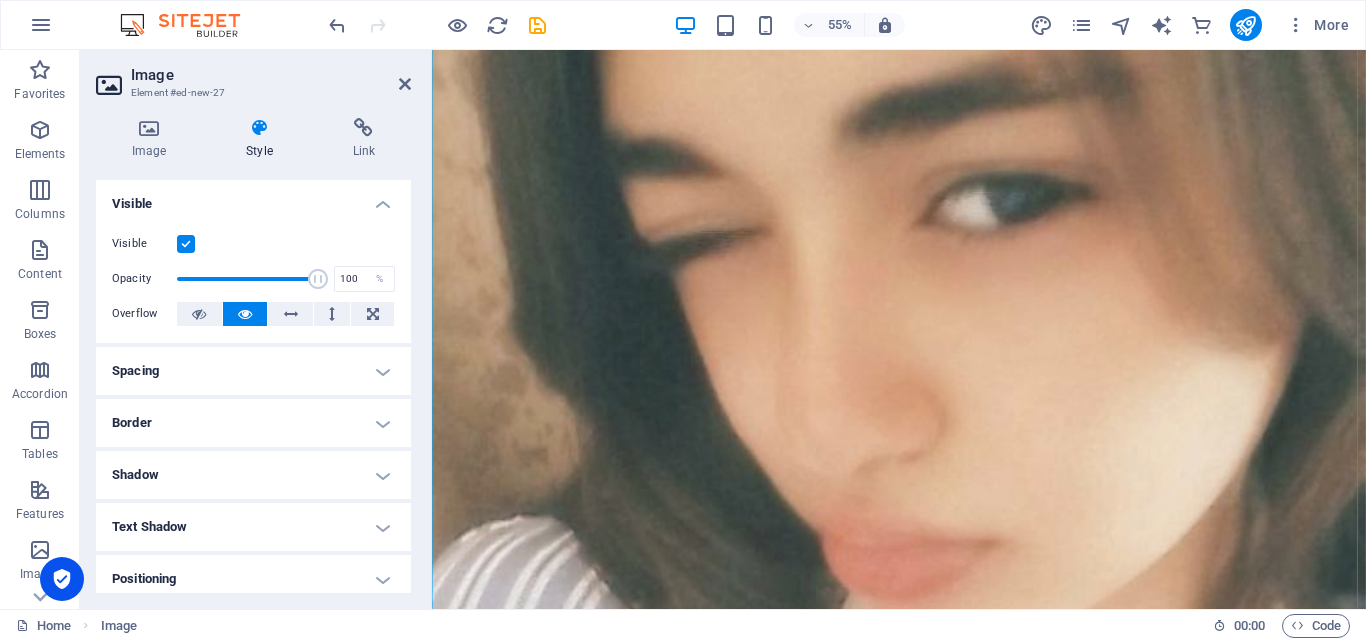 drag, startPoint x: 300, startPoint y: 283, endPoint x: 314, endPoint y: 283, distance: 14 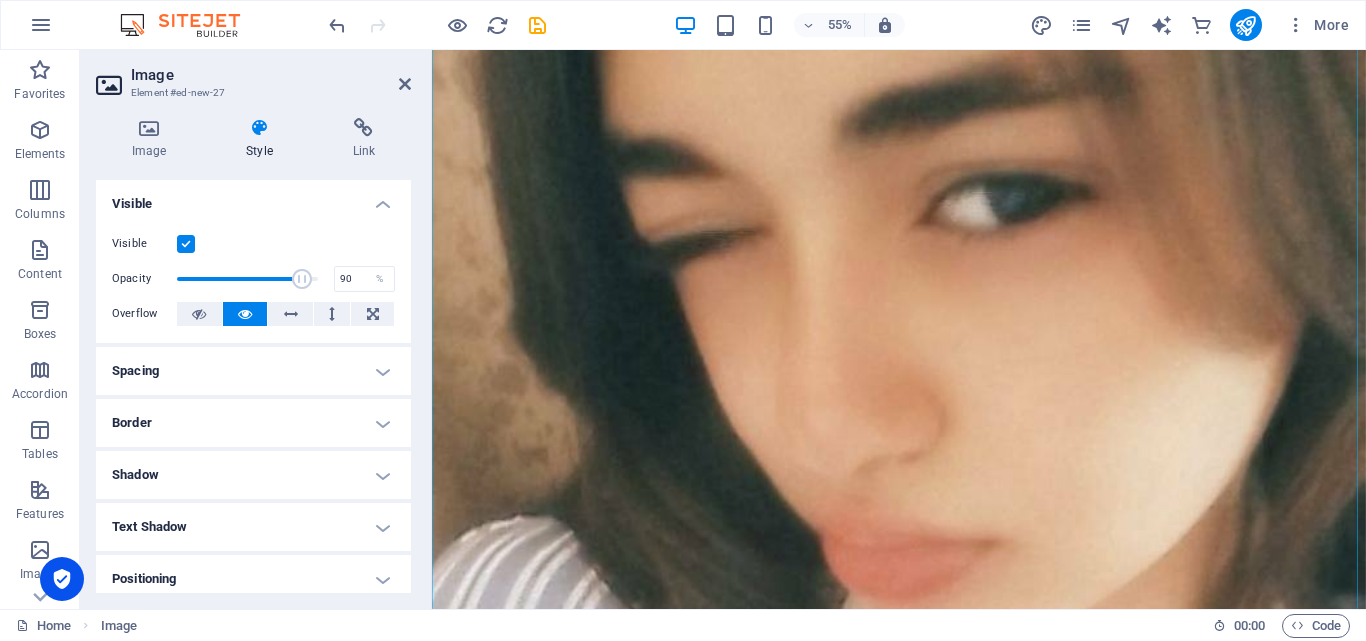 type on "91" 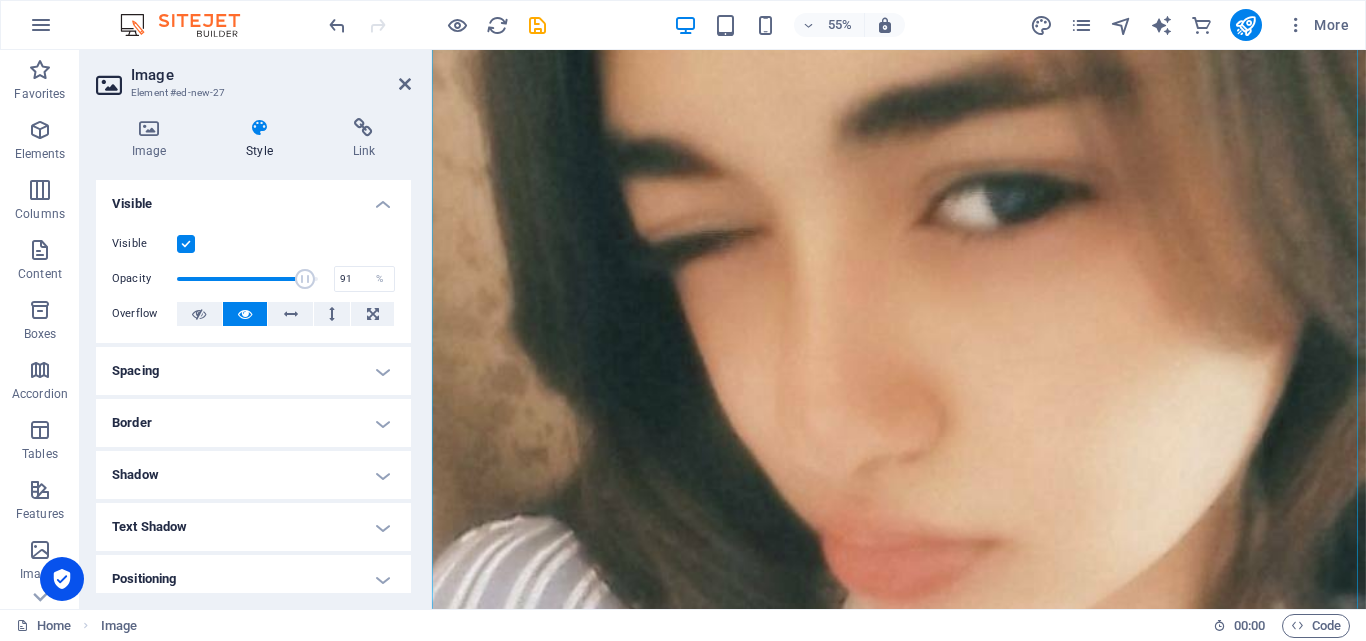 drag, startPoint x: 314, startPoint y: 283, endPoint x: 302, endPoint y: 284, distance: 12.0415945 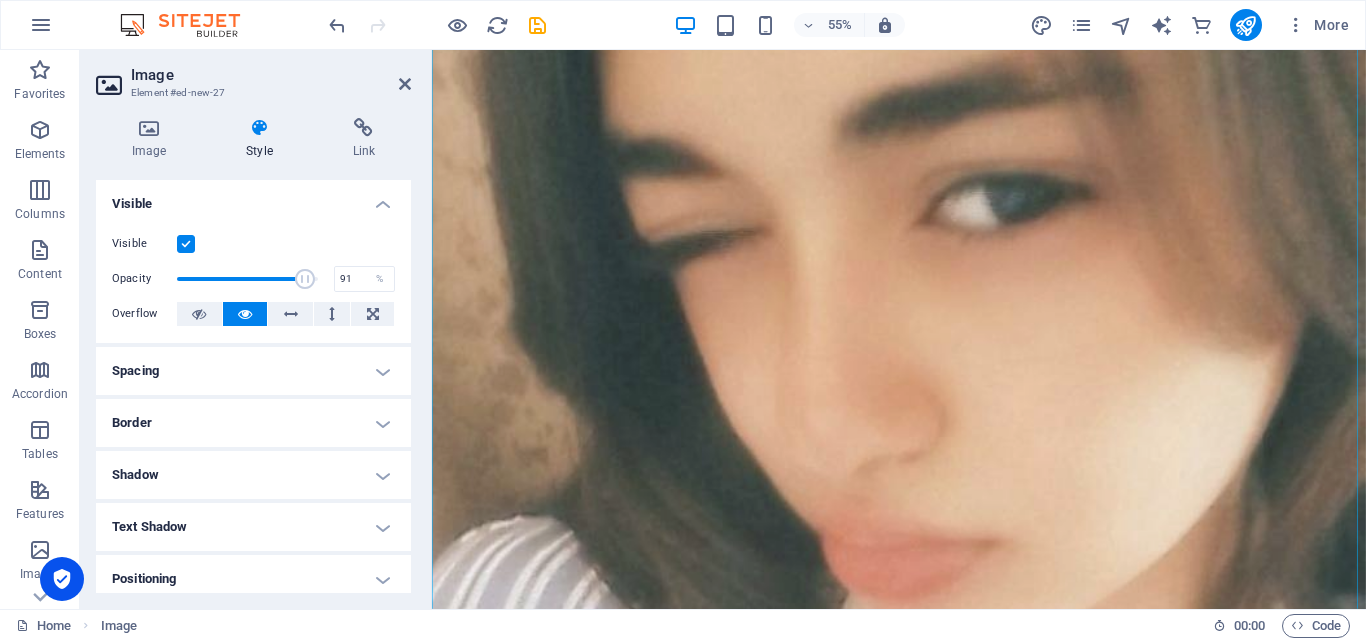 click on "Spacing" at bounding box center [253, 371] 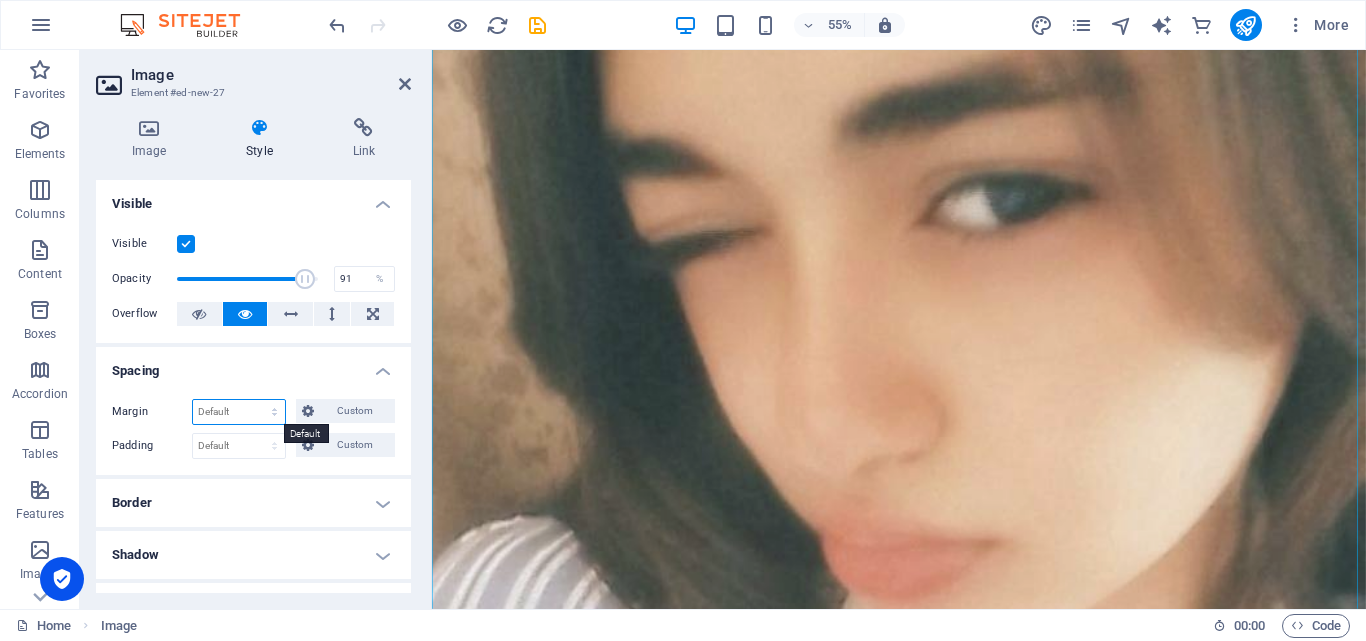 click on "Default auto px % rem vw vh Custom" at bounding box center (239, 412) 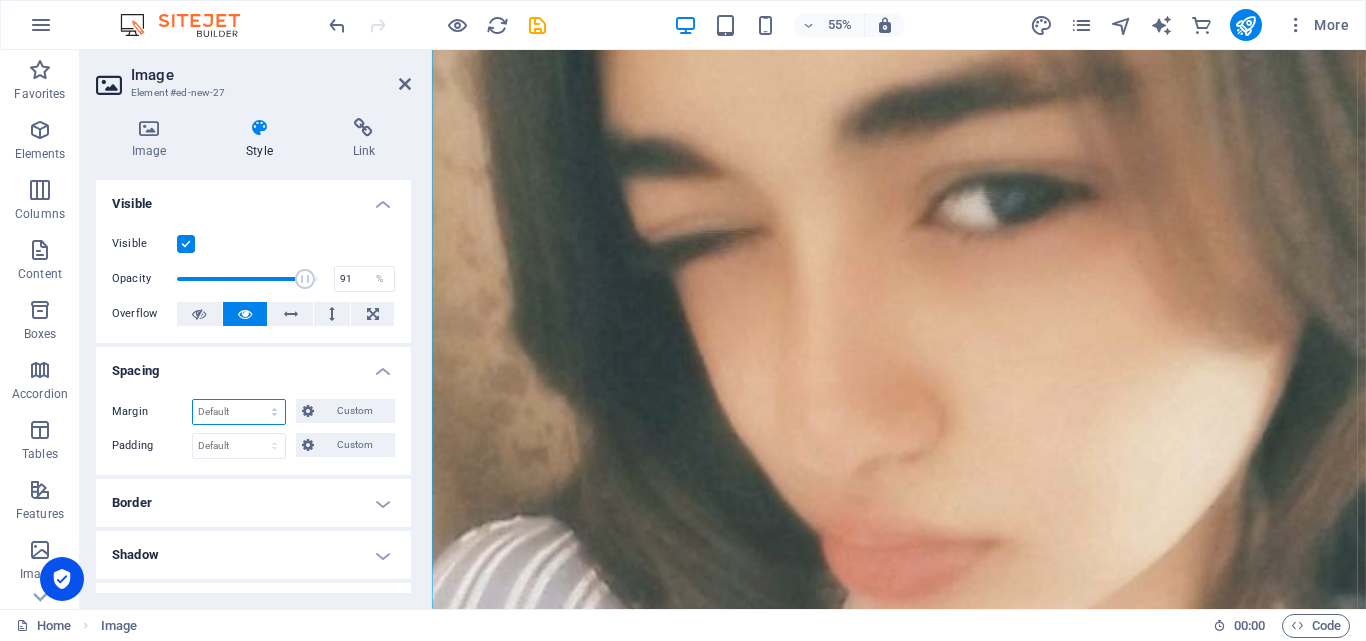 select on "px" 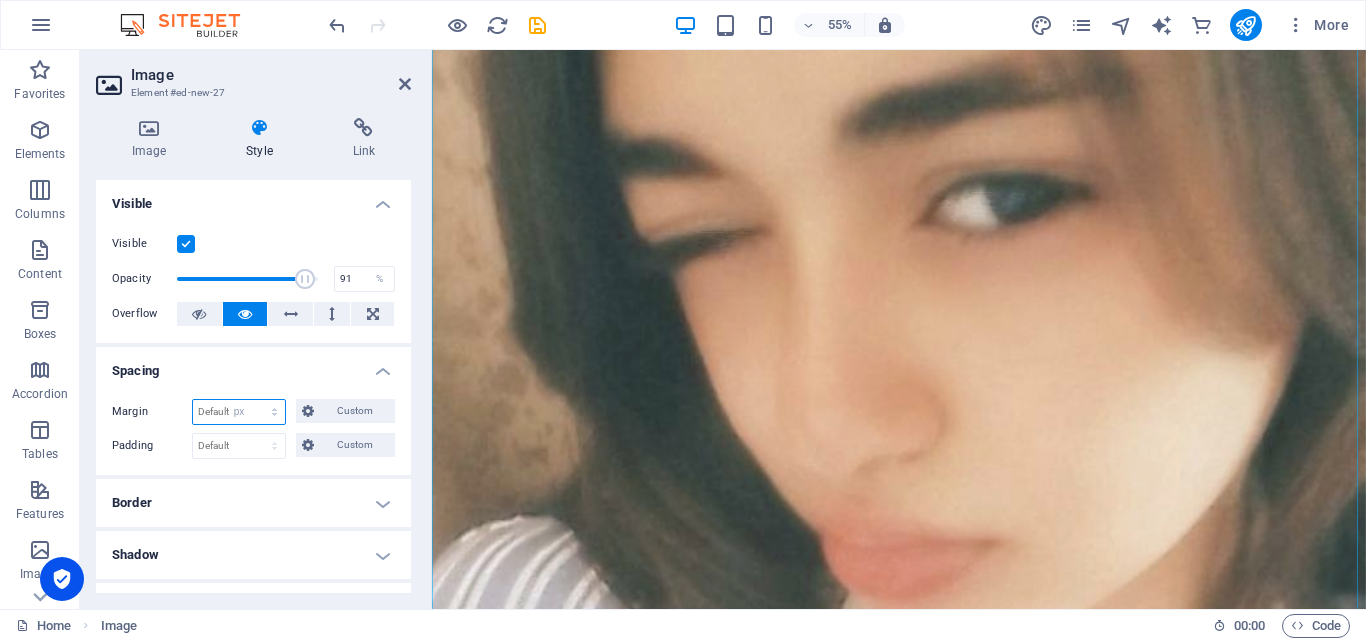 click on "Default auto px % rem vw vh Custom" at bounding box center [239, 412] 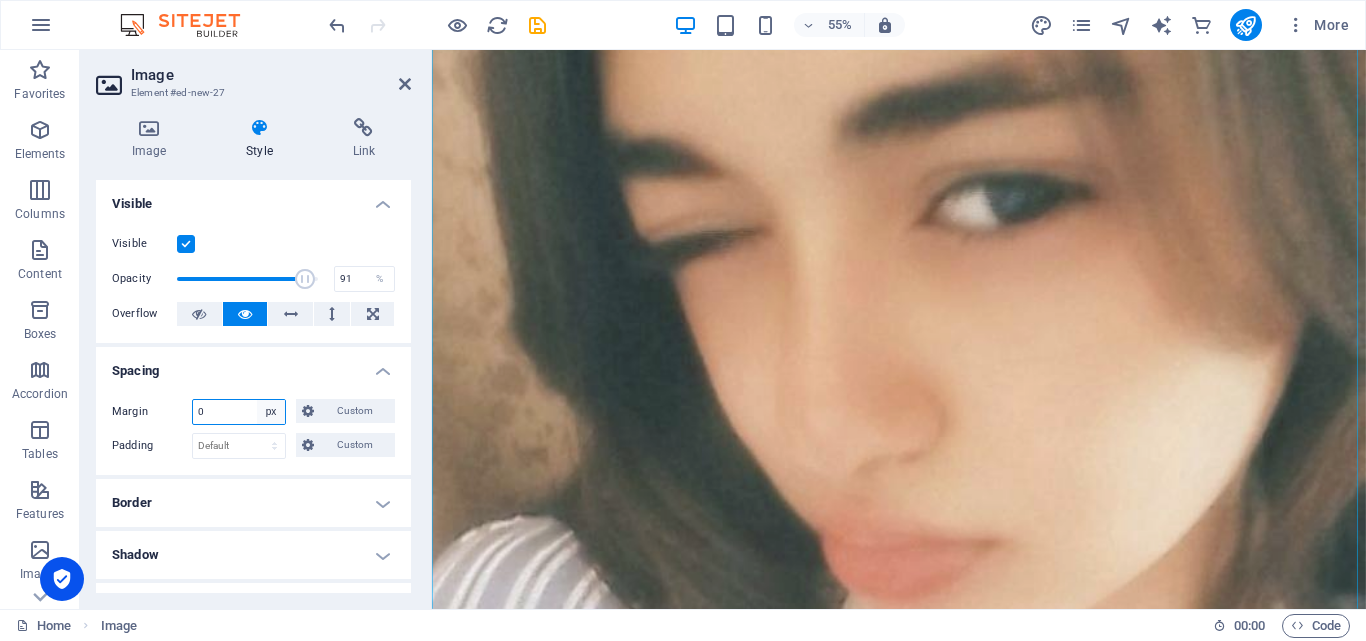 click on "Default auto px % rem vw vh Custom" at bounding box center [271, 412] 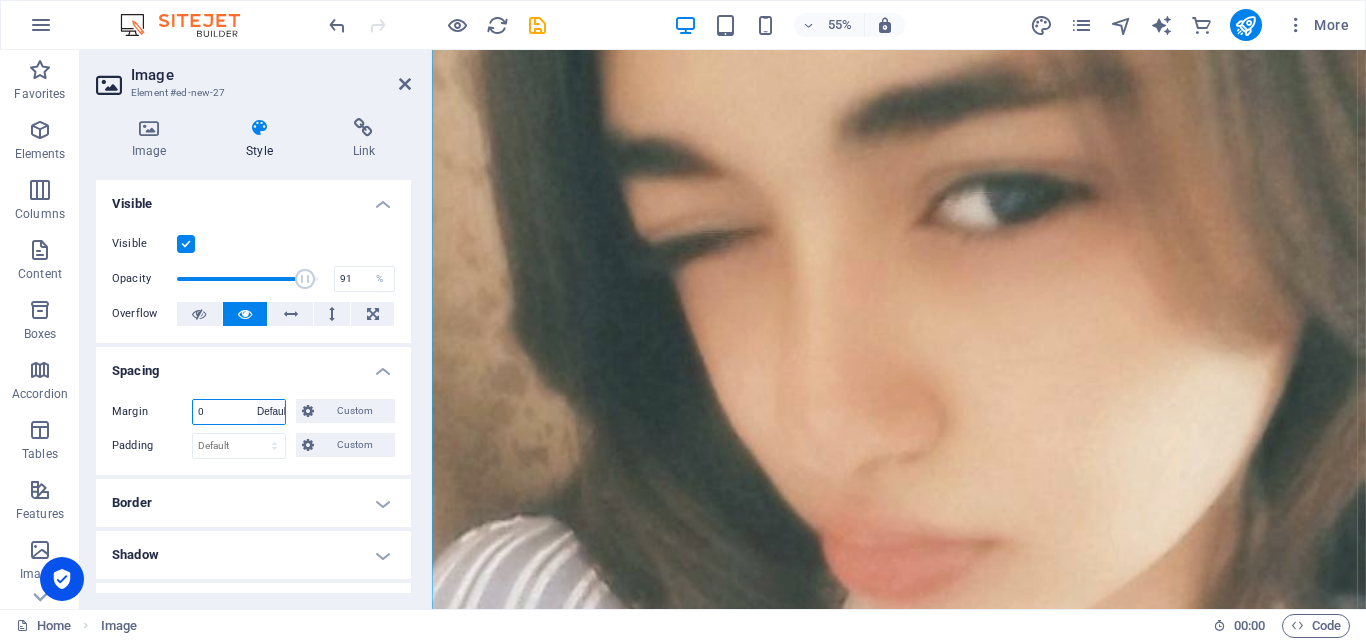 click on "Default auto px % rem vw vh Custom" at bounding box center [271, 412] 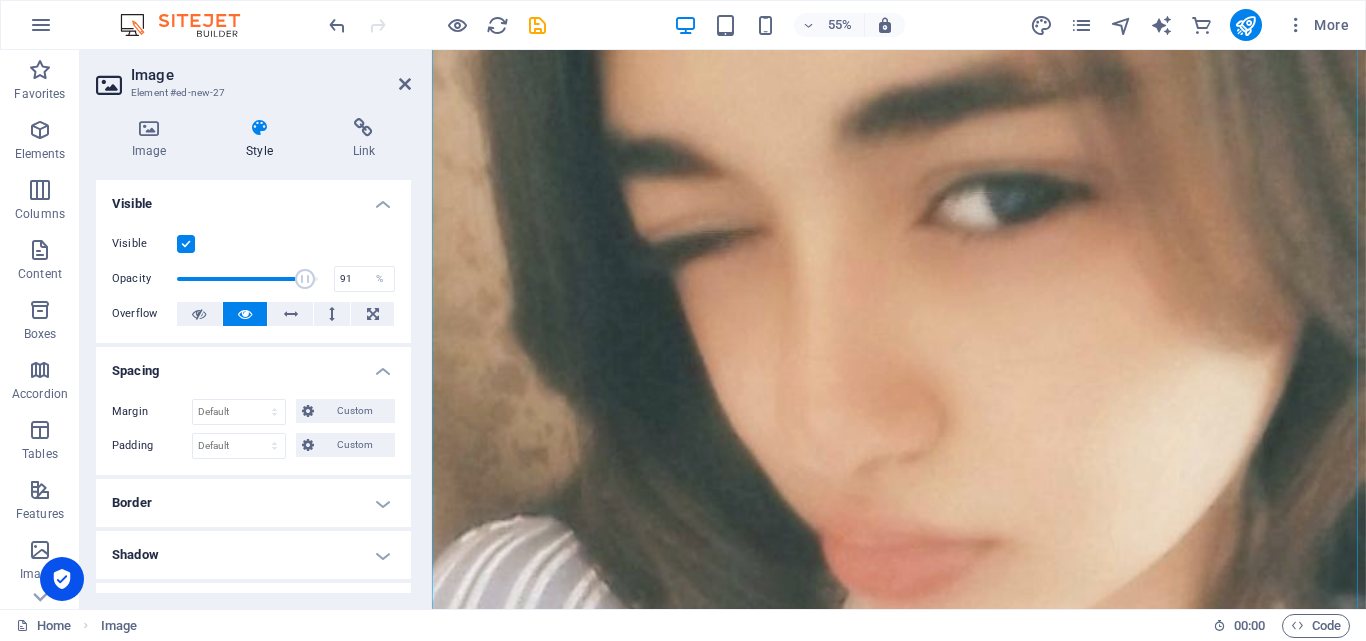click on "Border" at bounding box center [253, 503] 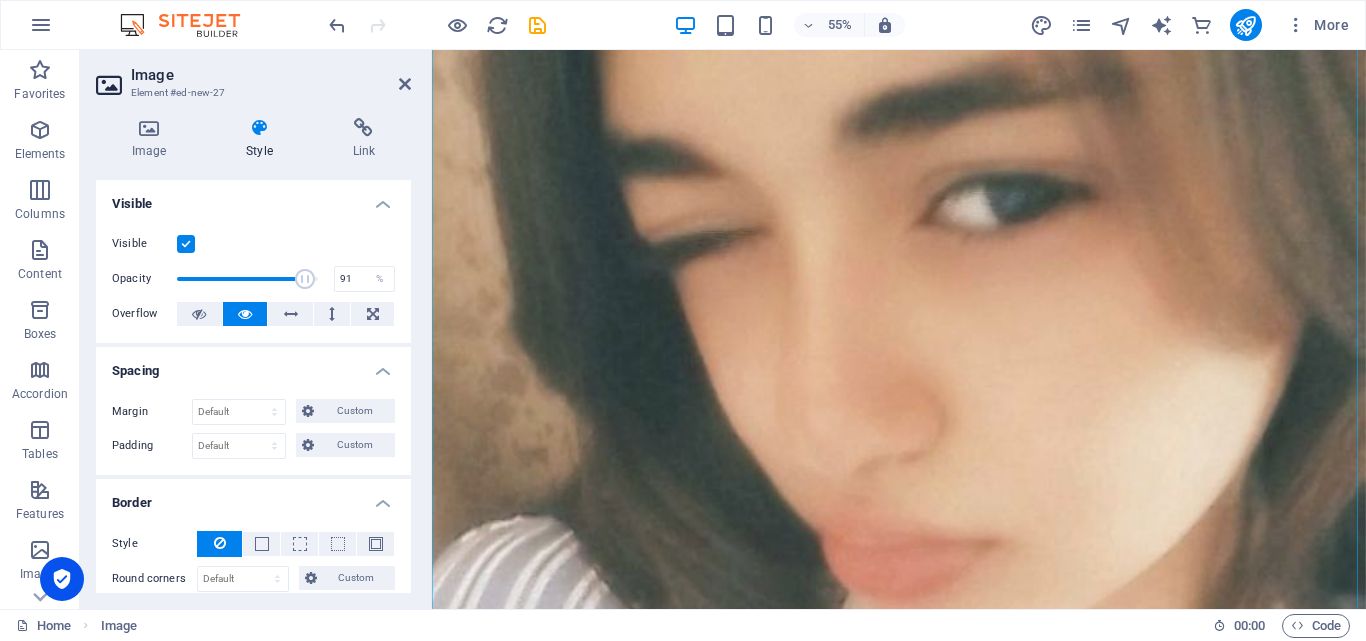 click on "Border" at bounding box center [253, 497] 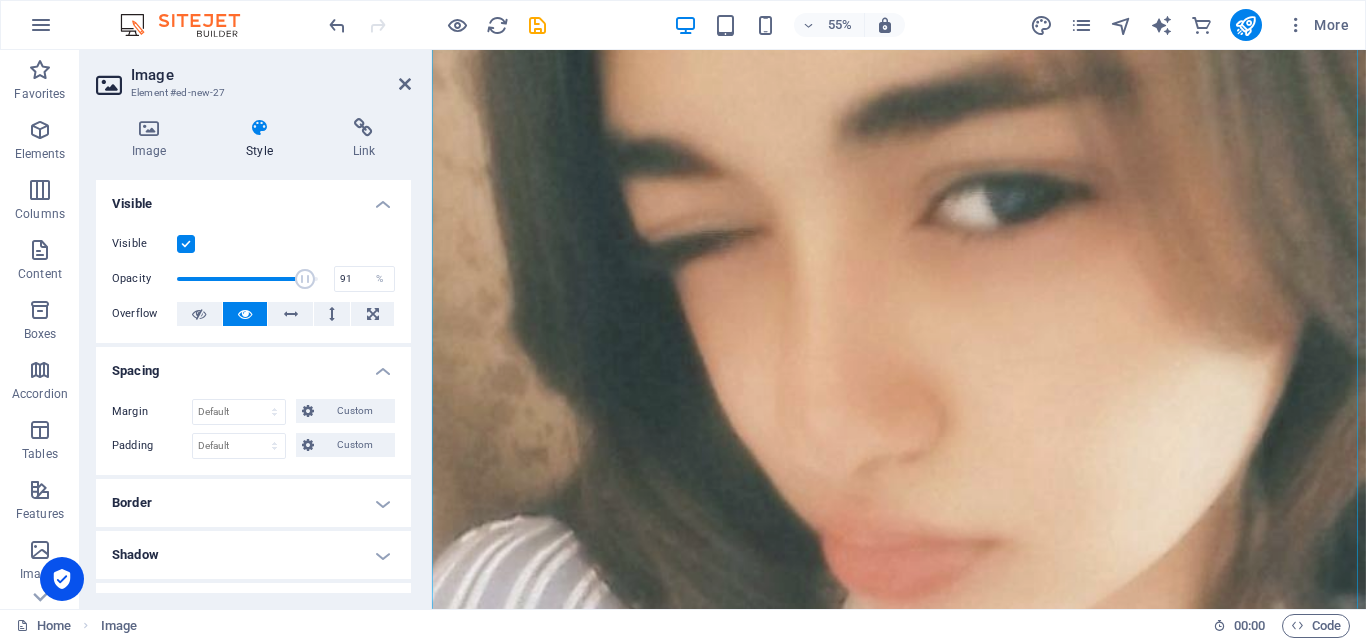 click on "Shadow" at bounding box center (253, 555) 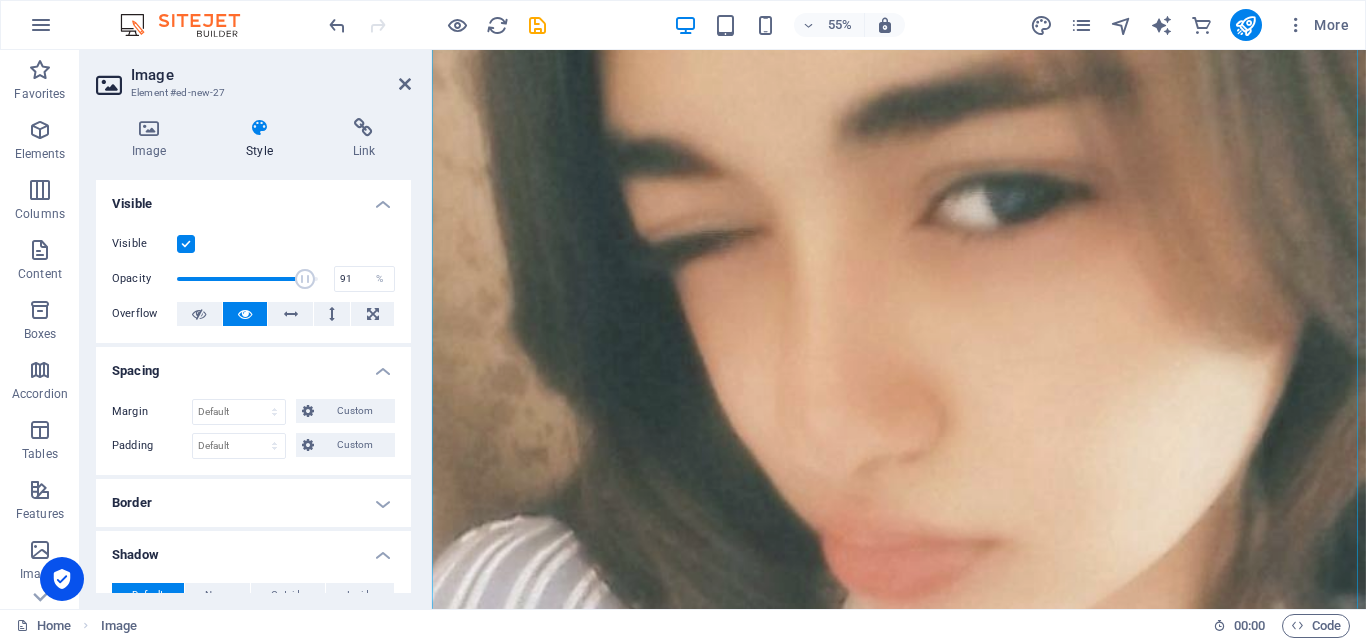 drag, startPoint x: 412, startPoint y: 382, endPoint x: 411, endPoint y: 419, distance: 37.01351 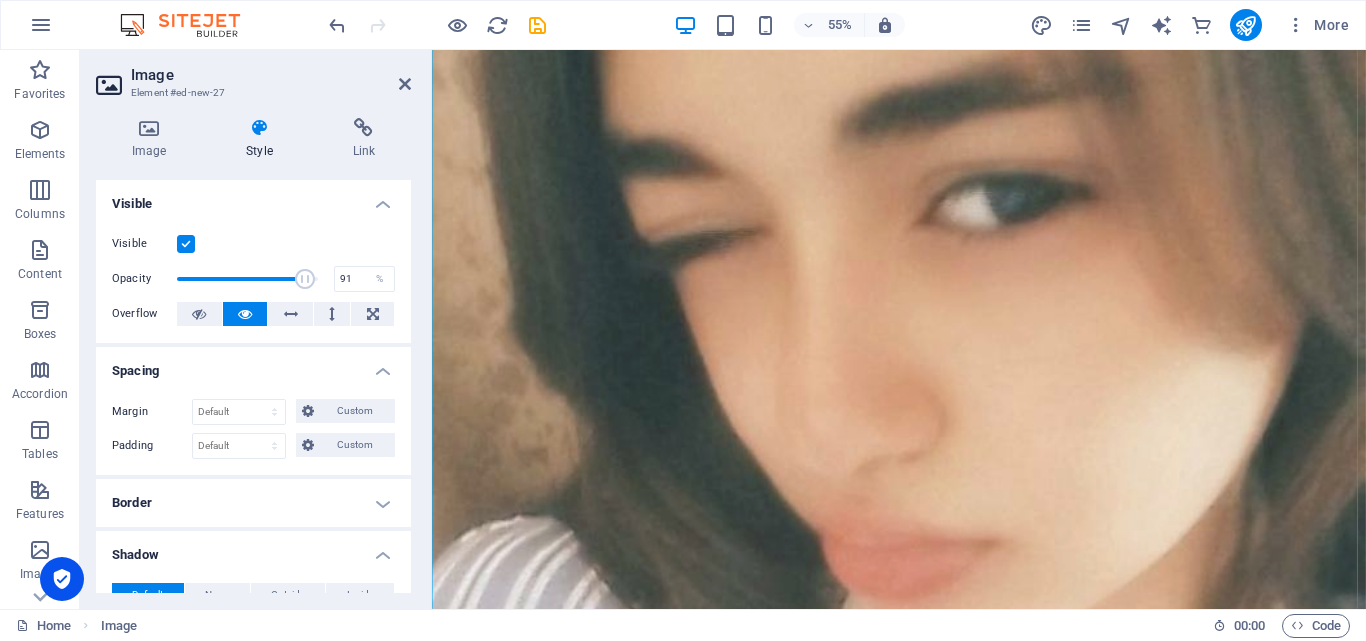 click on "Image Style Link Image Drag files here, click to choose files or select files from Files or our free stock photos & videos Select files from the file manager, stock photos, or upload file(s) Upload Width Default auto px rem % em vh vw Fit image Automatically fit image to a fixed width and height Height Default auto px Alignment Lazyload Loading images after the page loads improves page speed. Responsive Automatically load retina image and smartphone optimized sizes. Lightbox Use as headline The image will be wrapped in an H1 headline tag. Useful for giving alternative text the weight of an H1 headline, e.g. for the logo. Leave unchecked if uncertain. Optimized Images are compressed to improve page speed. Position Direction Custom X offset 50 px rem % vh vw Y offset 50 px rem % vh vw Text Float No float Image left Image right Determine how text should behave around the image. Text Alternative text Image caption Paragraph Format Normal Heading 1 Heading 2 Heading 3 Heading 4 Heading 5 Heading 6 Code Font Family" at bounding box center [253, 355] 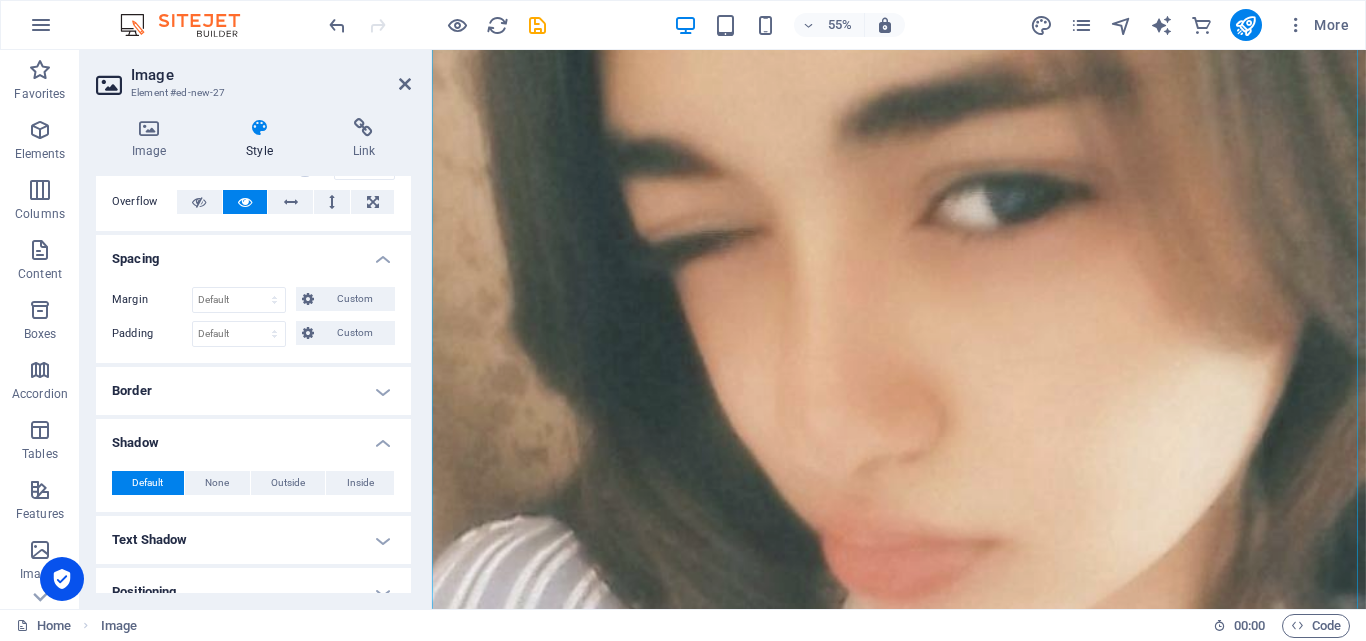 scroll, scrollTop: 113, scrollLeft: 0, axis: vertical 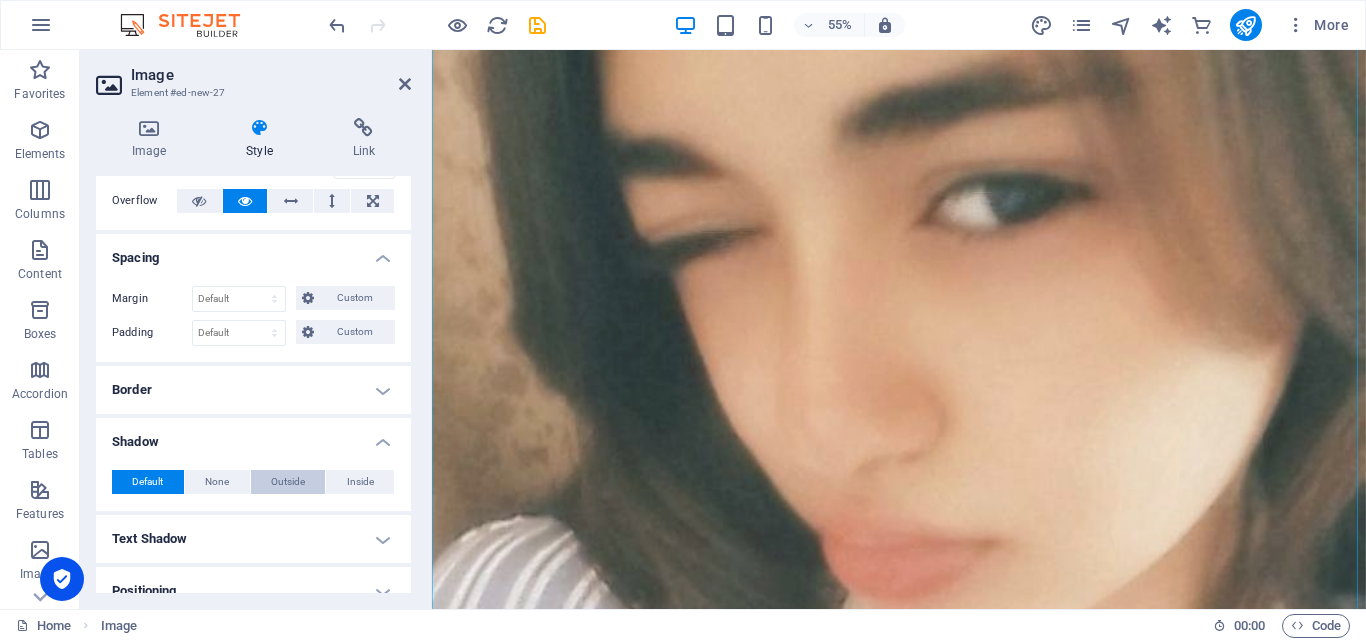 click on "Outside" at bounding box center [288, 482] 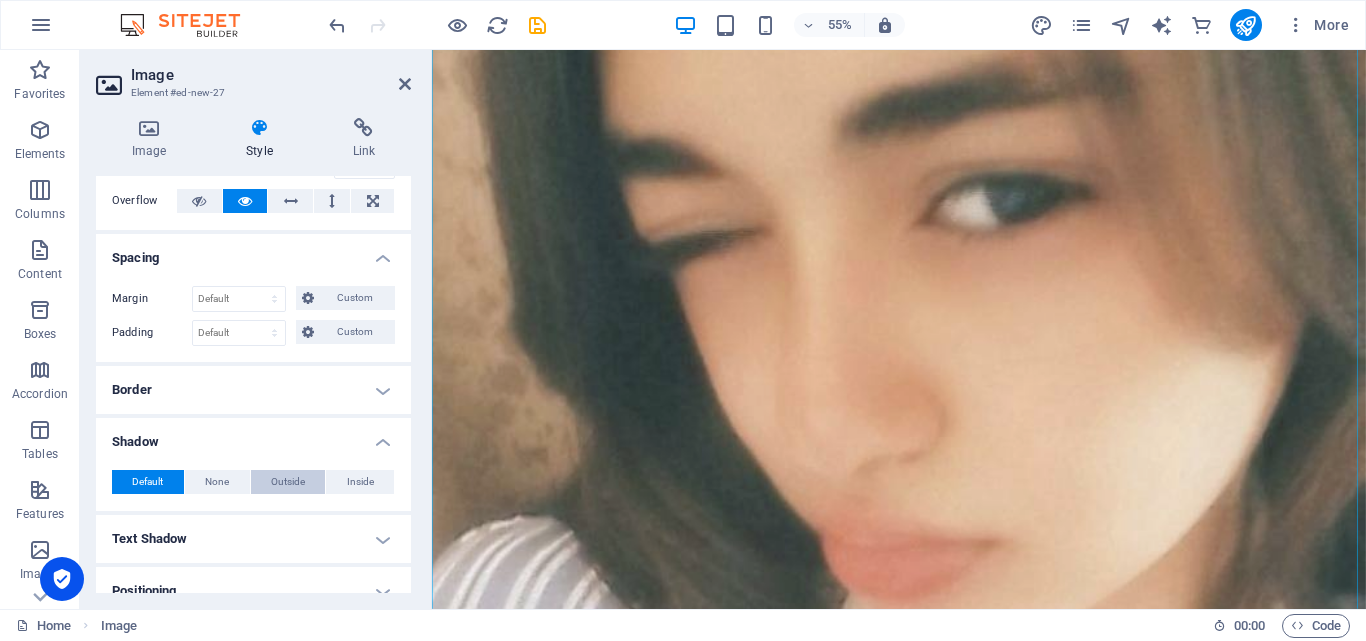 type on "2" 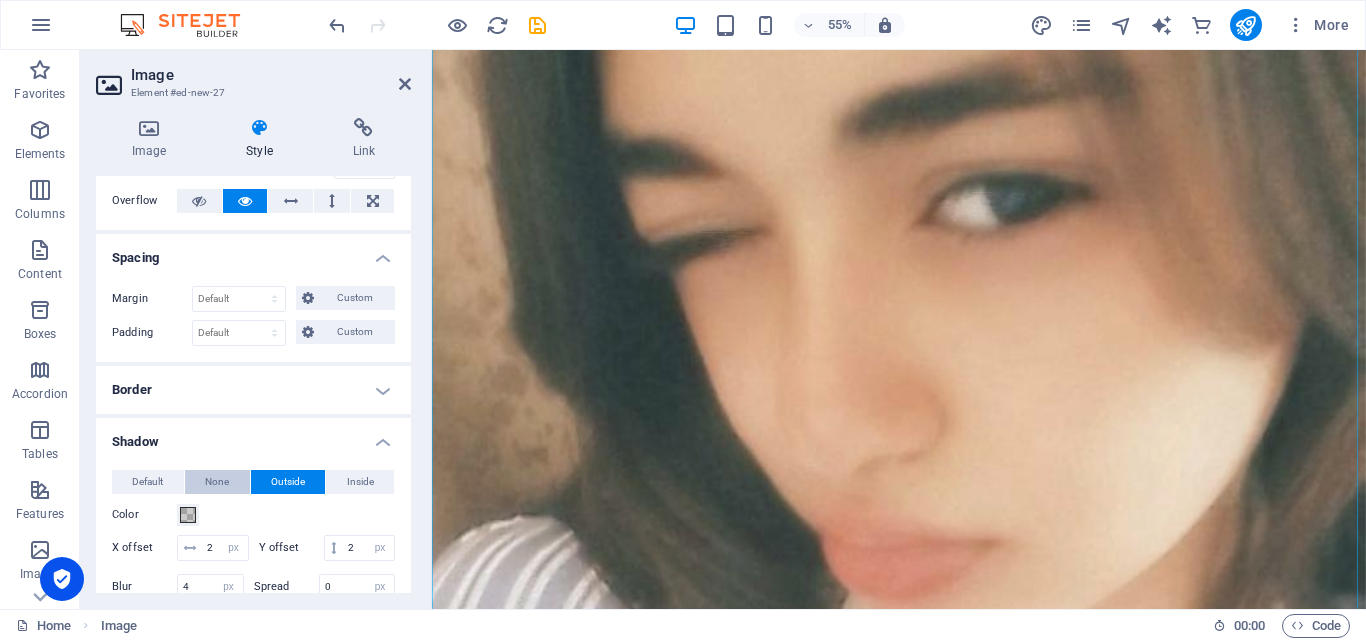 click on "None" at bounding box center [217, 482] 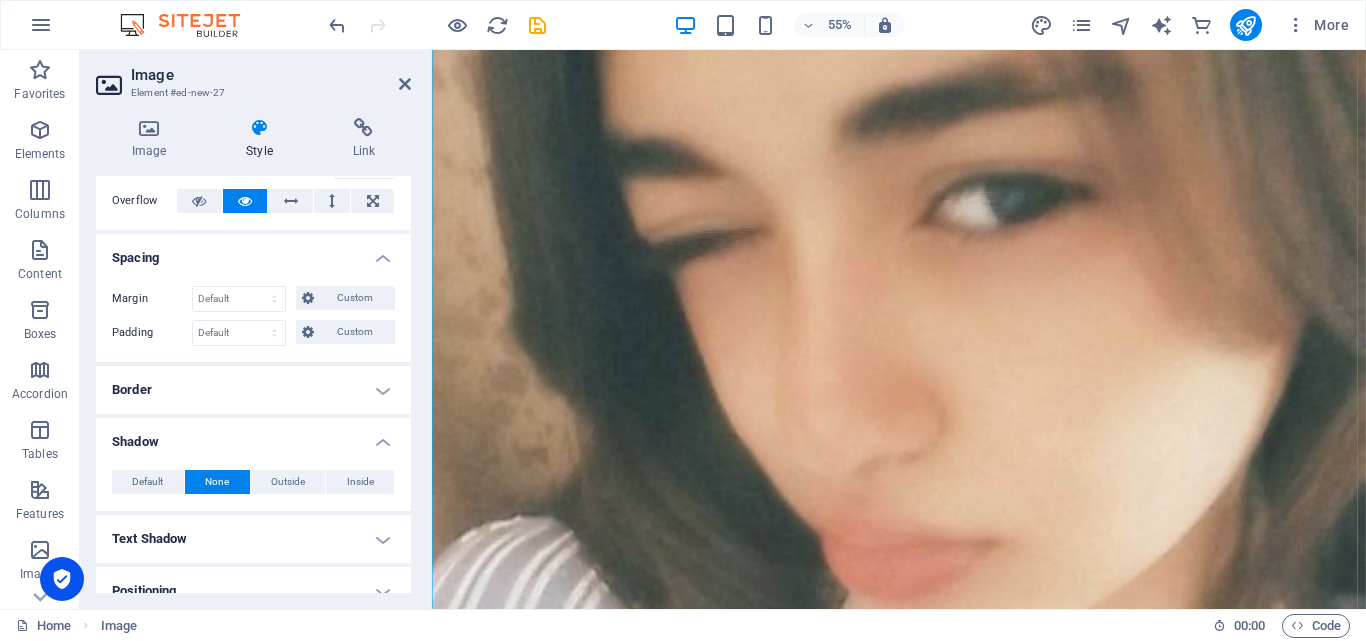 scroll, scrollTop: 160, scrollLeft: 0, axis: vertical 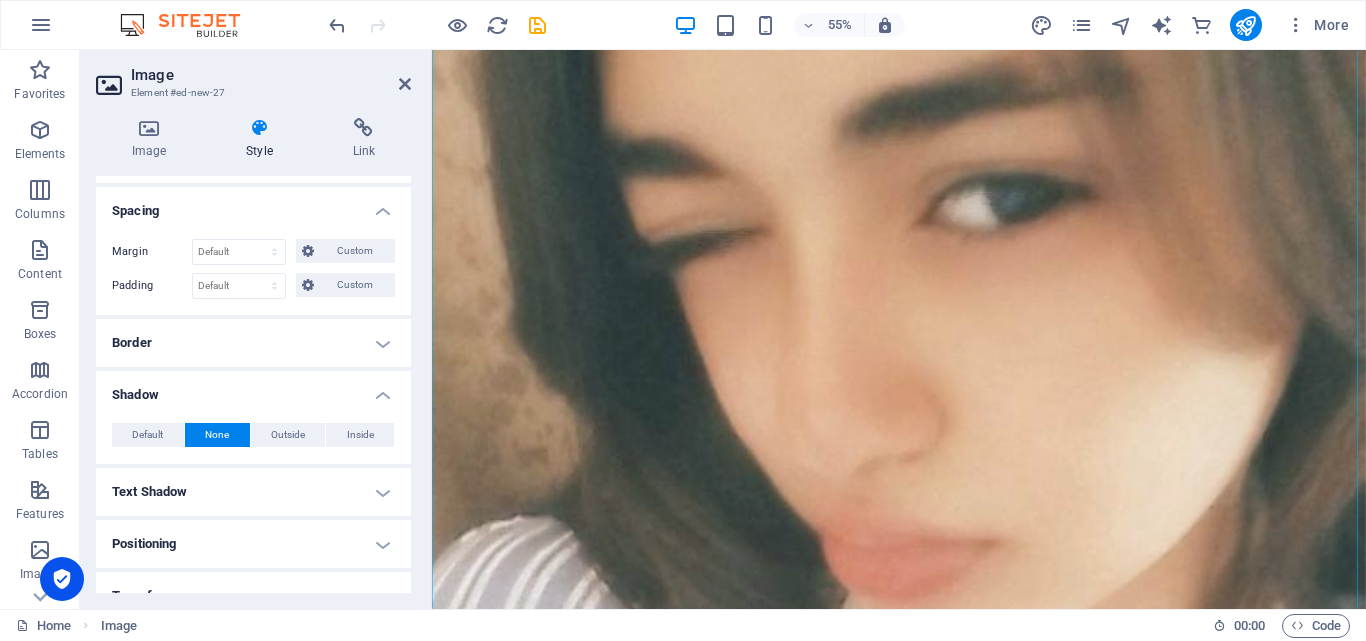 click on "Text Shadow" at bounding box center (253, 492) 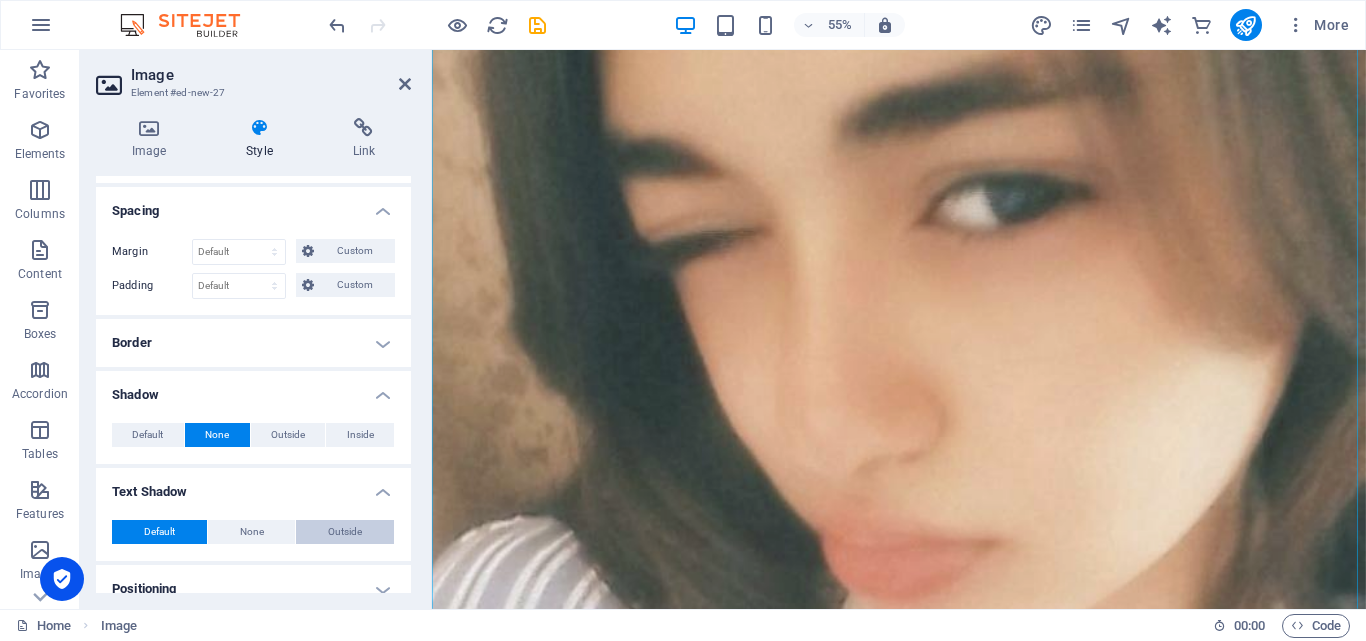 click on "Outside" at bounding box center (345, 532) 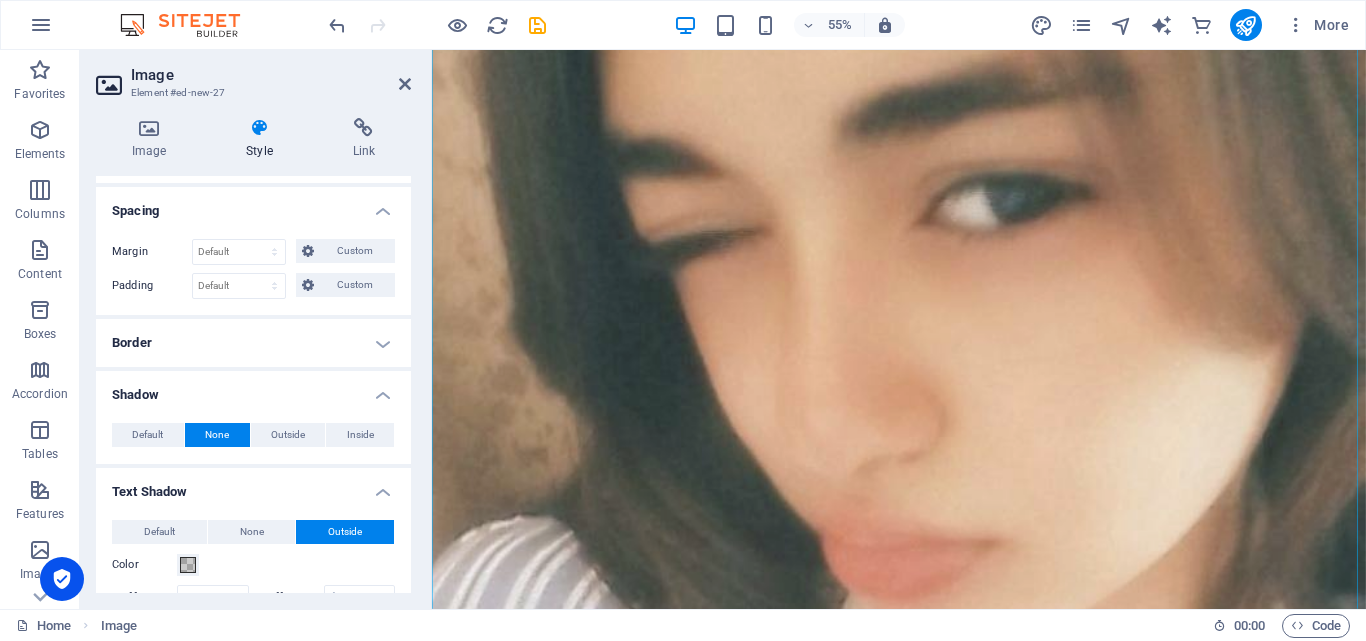 click on "Default None Outside Inside Color X offset 0 px rem vh vw Y offset 0 px rem vh vw Blur 0 px rem % vh vw Spread 0 px rem vh vw" at bounding box center [253, 435] 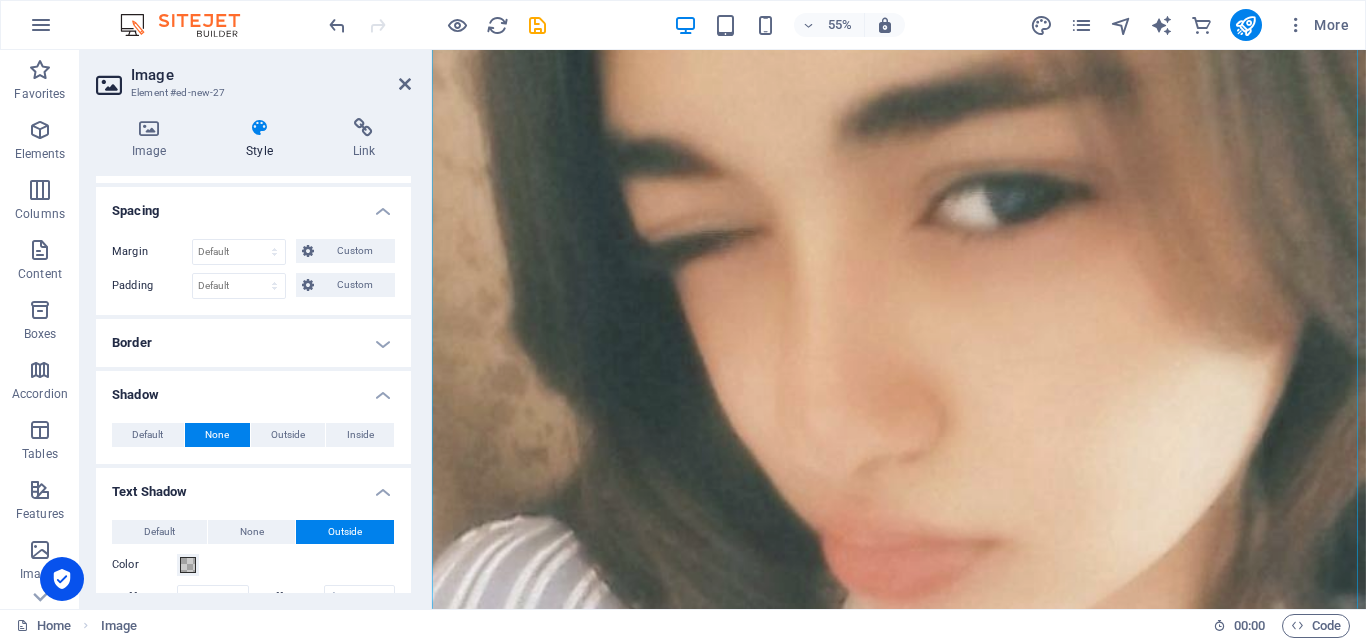 click on "Default None Outside Inside Color X offset 0 px rem vh vw Y offset 0 px rem vh vw Blur 0 px rem % vh vw Spread 0 px rem vh vw" at bounding box center (253, 435) 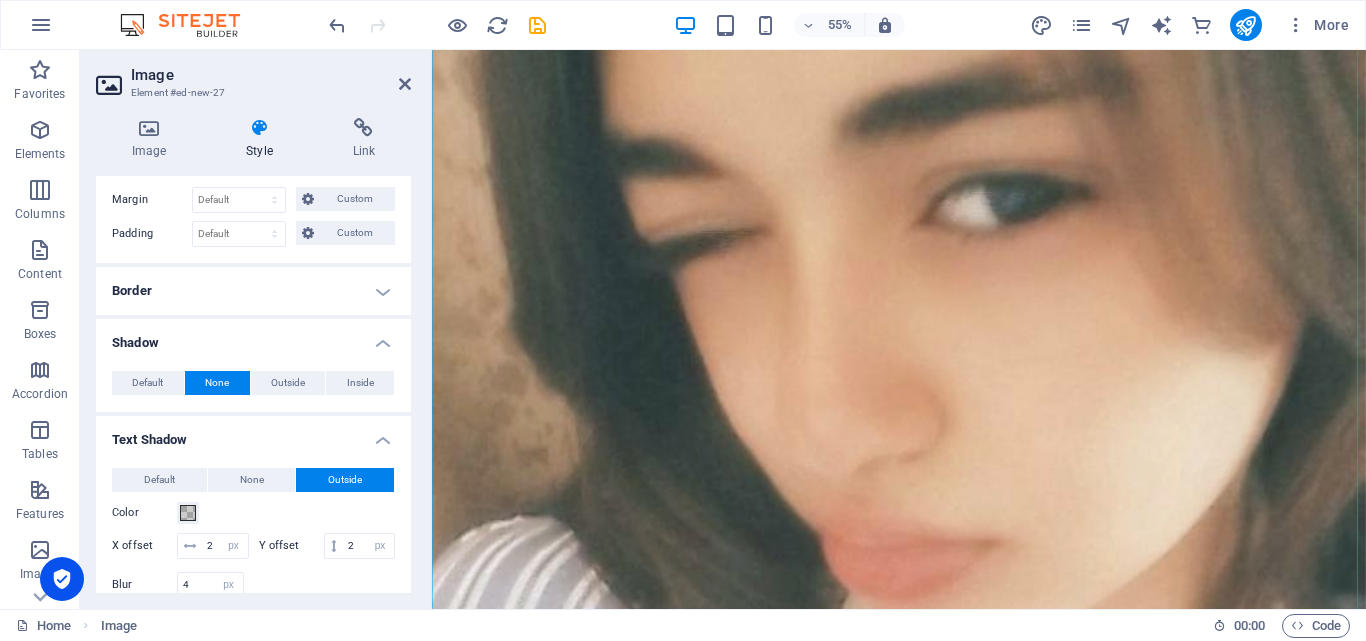 scroll, scrollTop: 233, scrollLeft: 0, axis: vertical 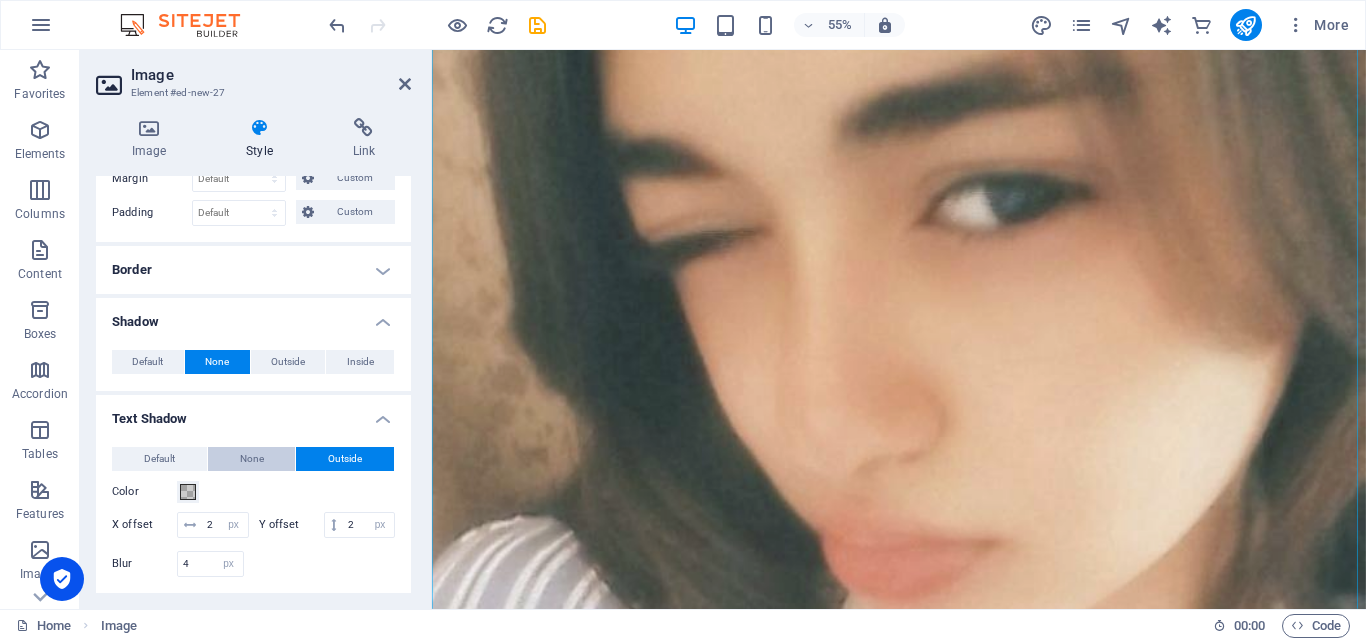click on "None" at bounding box center (252, 459) 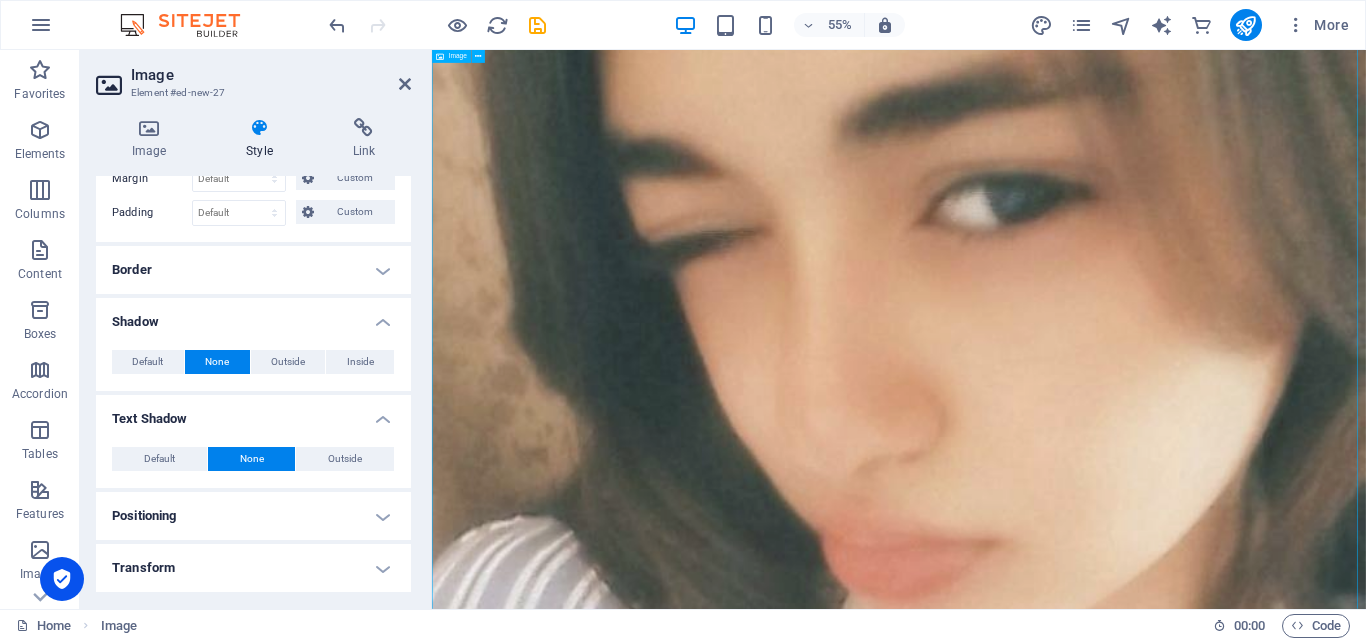 click at bounding box center (1281, 1415) 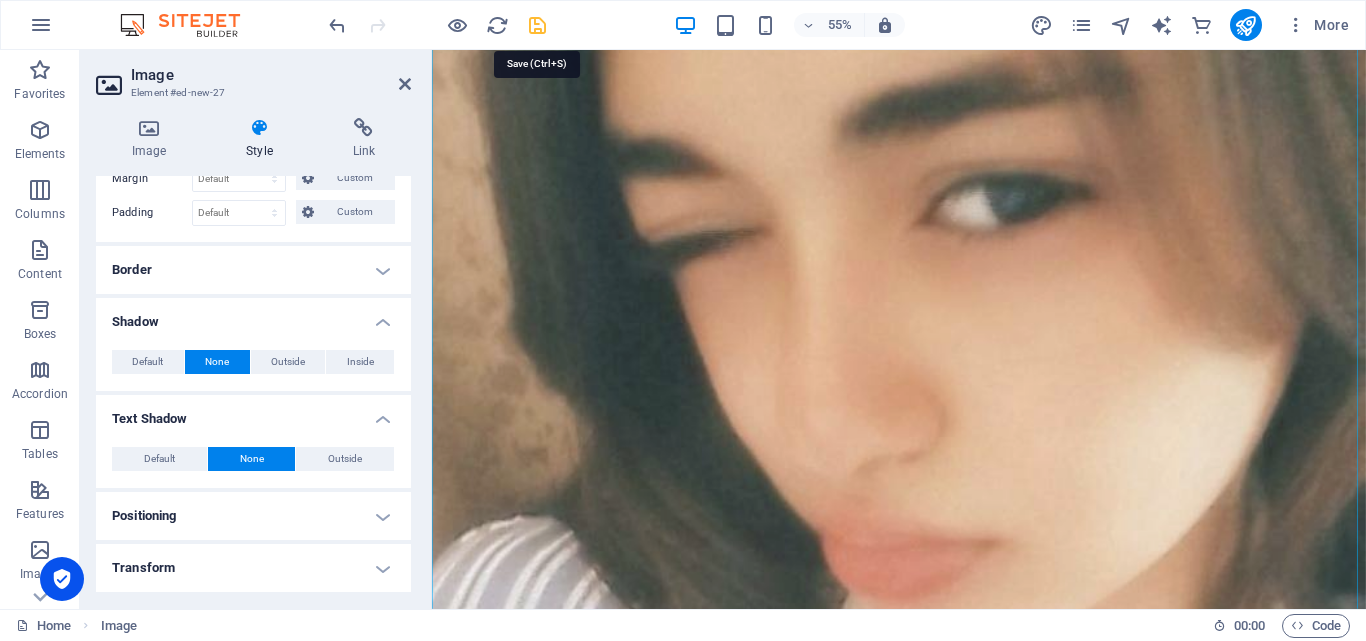 click at bounding box center (537, 25) 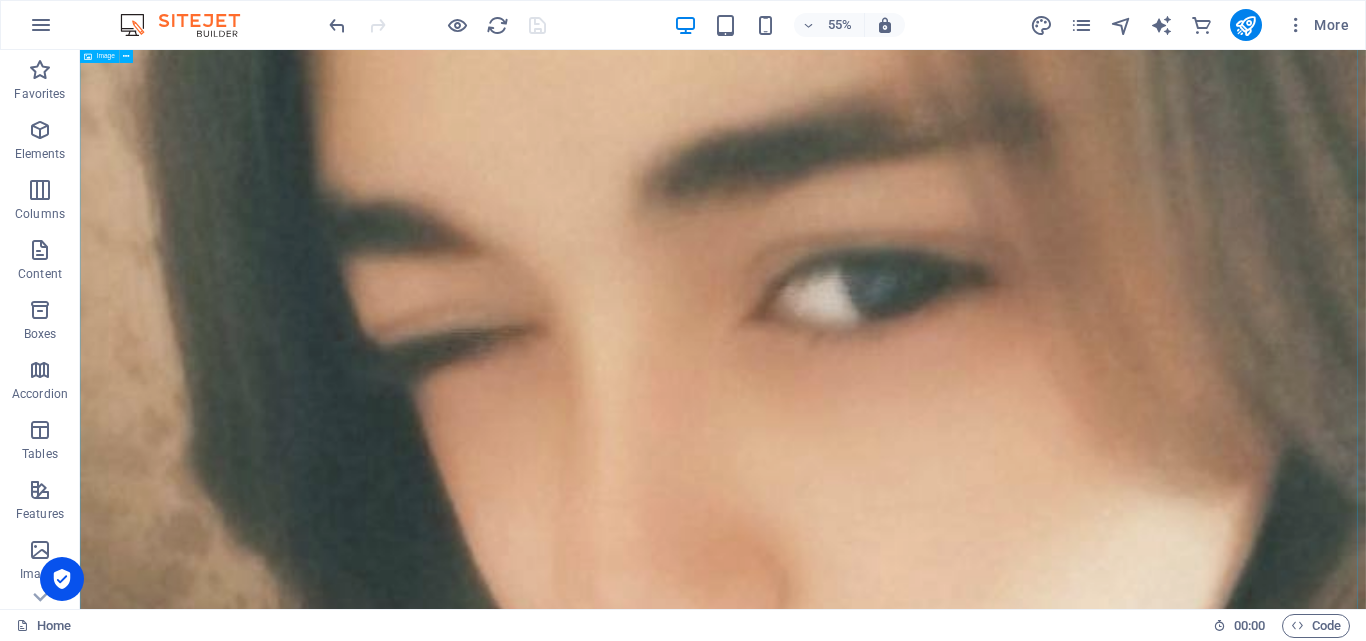click at bounding box center [1249, 1984] 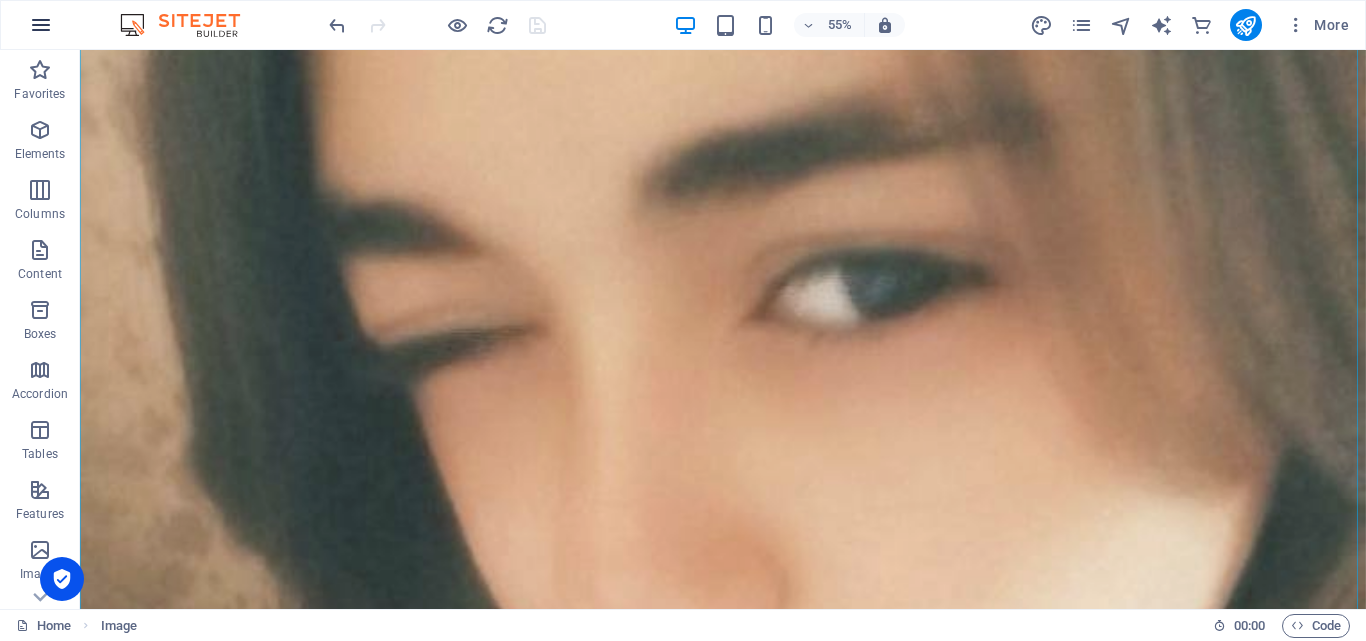 click at bounding box center (41, 25) 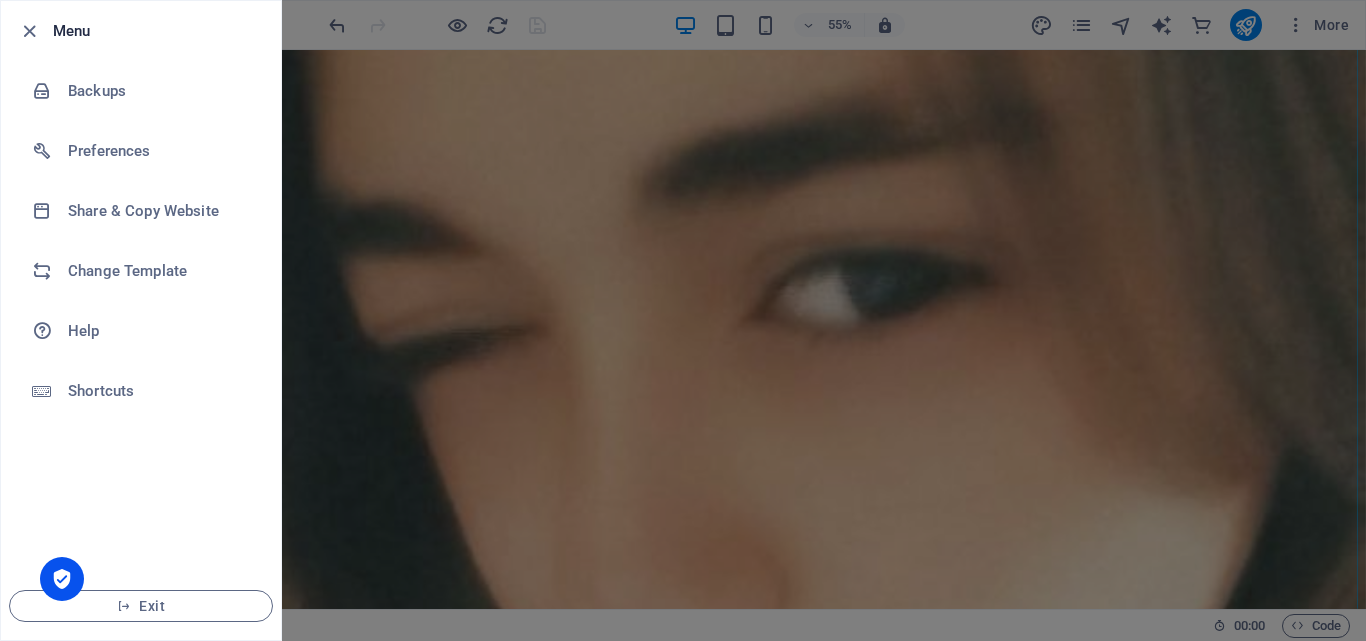 click at bounding box center [683, 320] 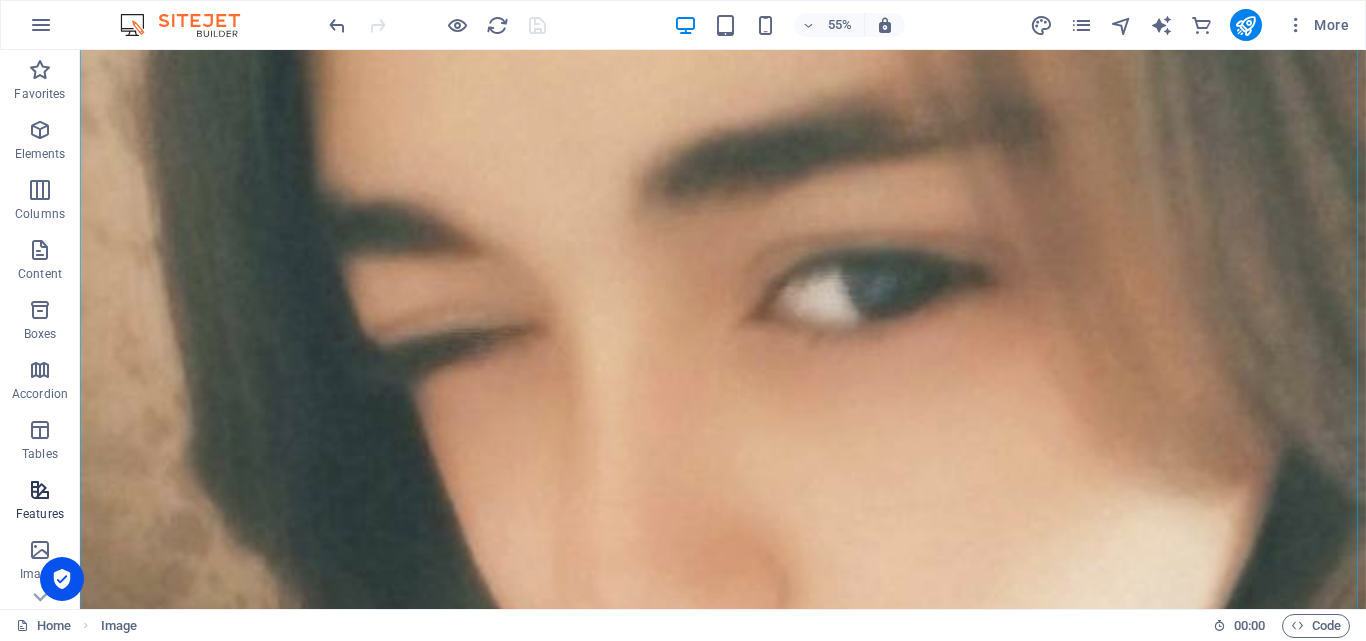 click at bounding box center (40, 490) 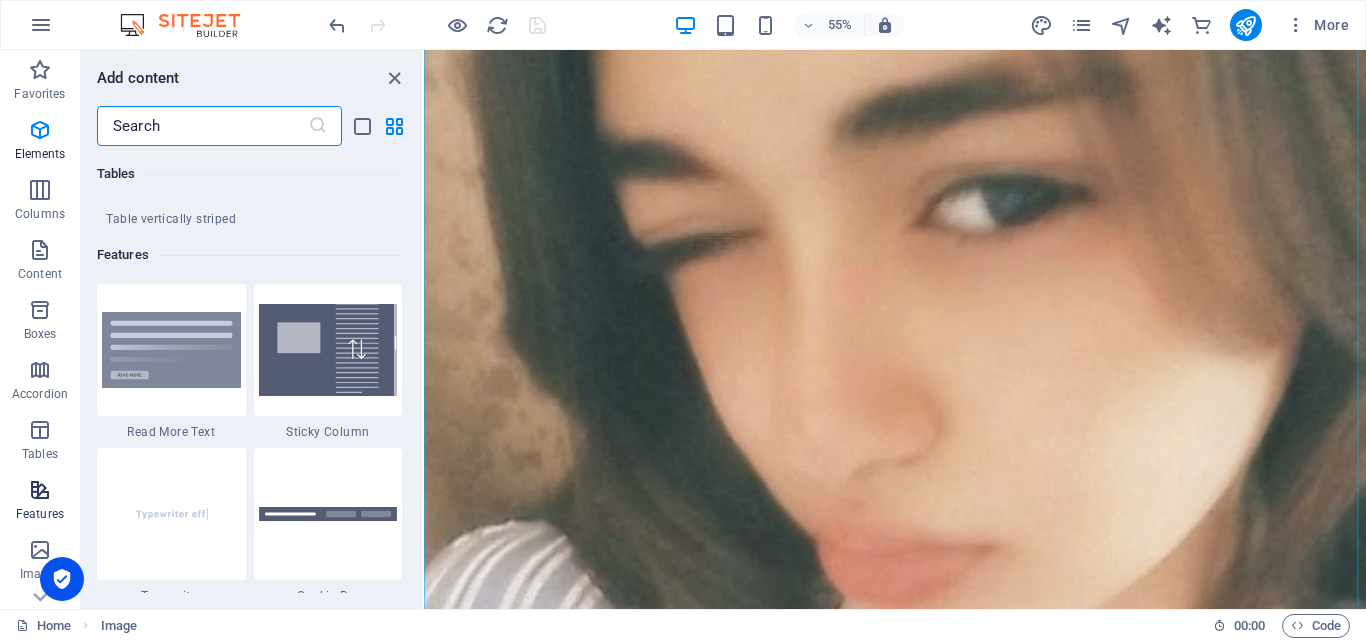 scroll, scrollTop: 7631, scrollLeft: 0, axis: vertical 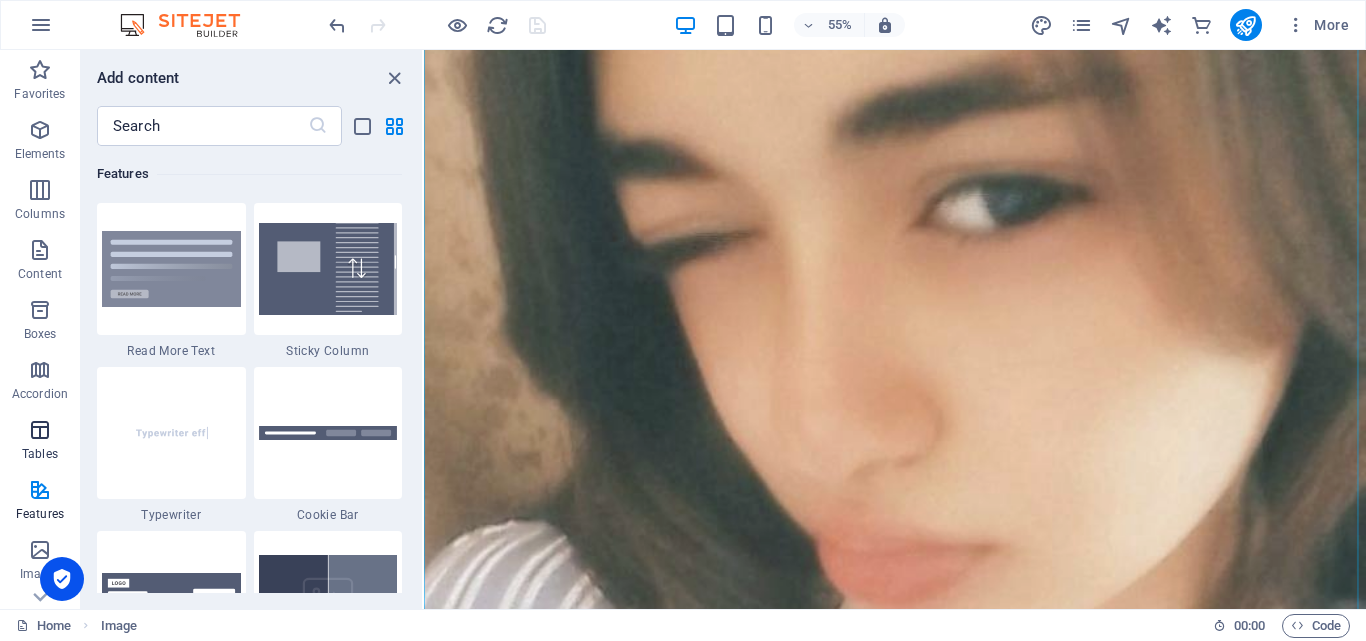 click at bounding box center (40, 430) 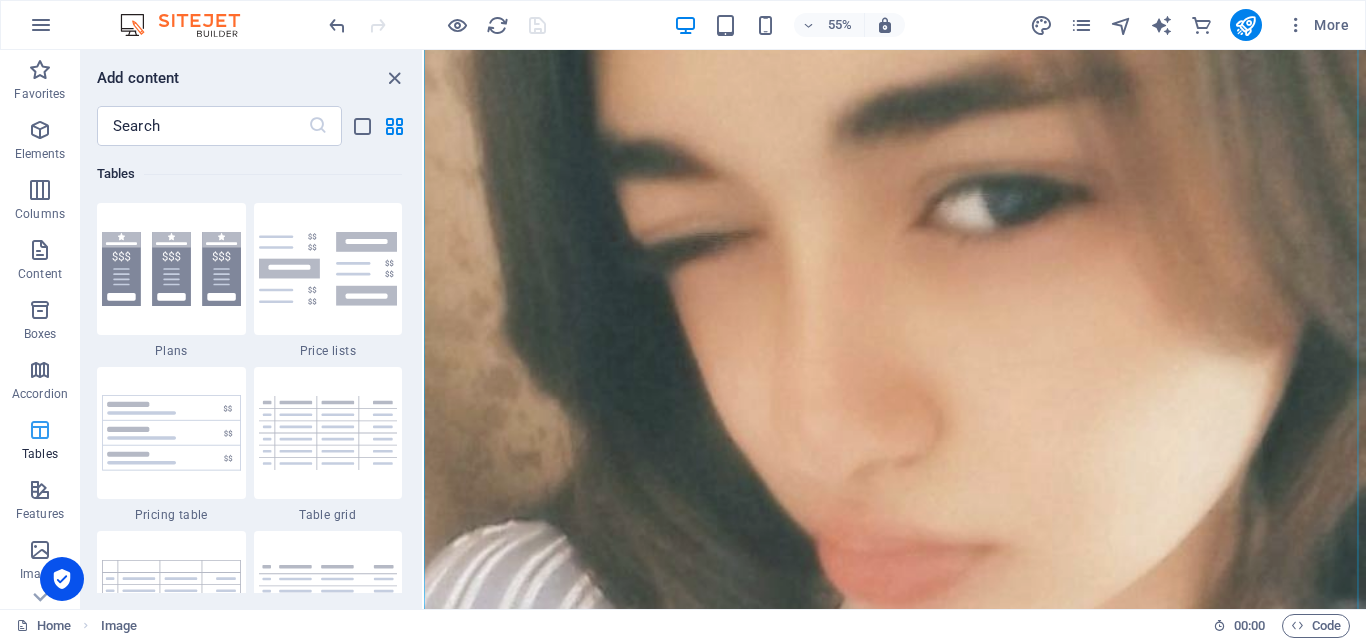 scroll, scrollTop: 6762, scrollLeft: 0, axis: vertical 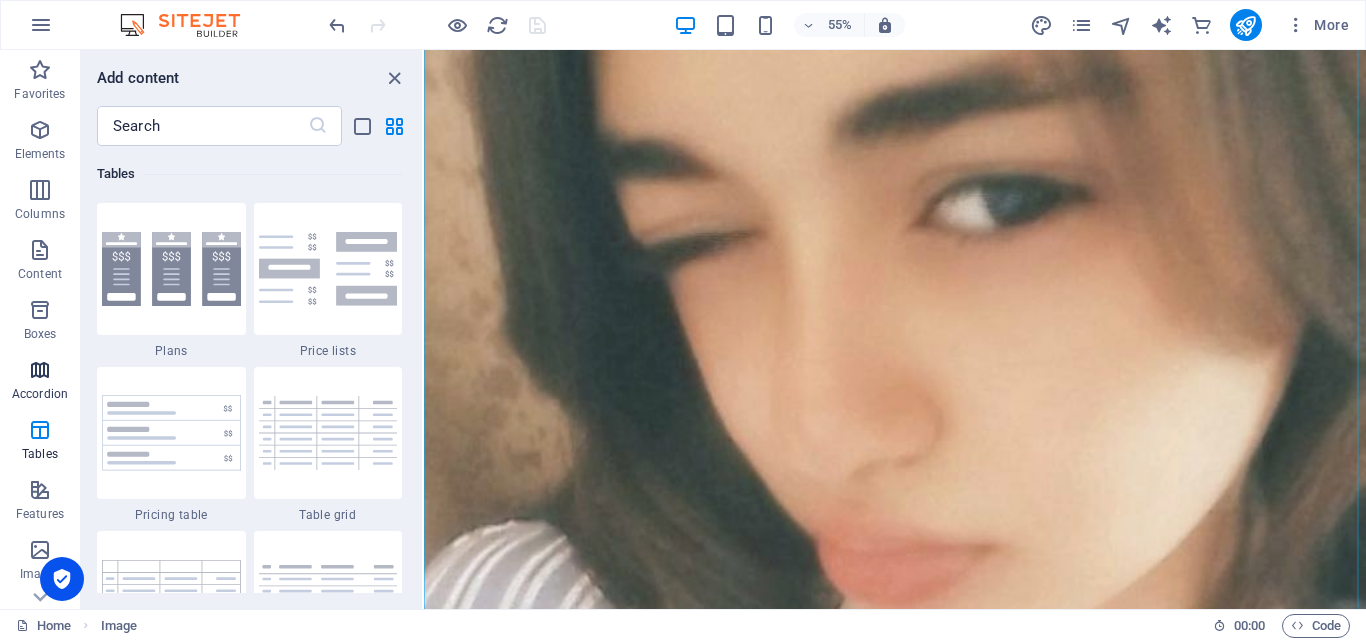 click at bounding box center [40, 370] 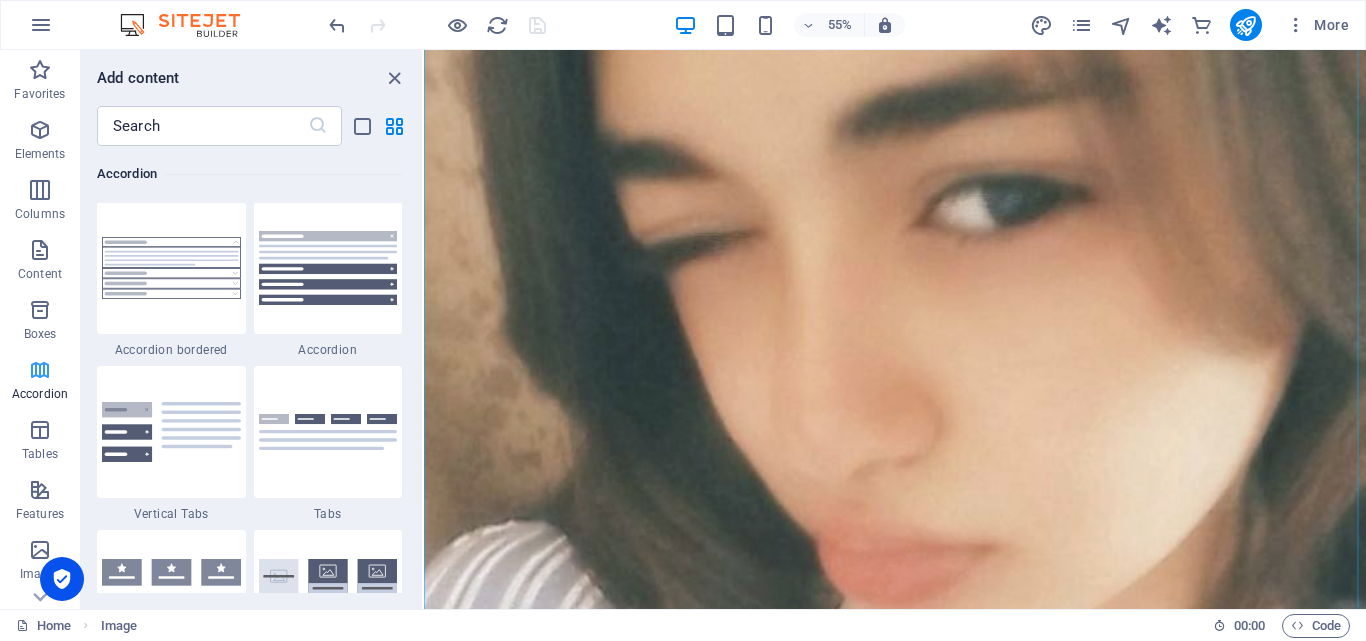 scroll, scrollTop: 6221, scrollLeft: 0, axis: vertical 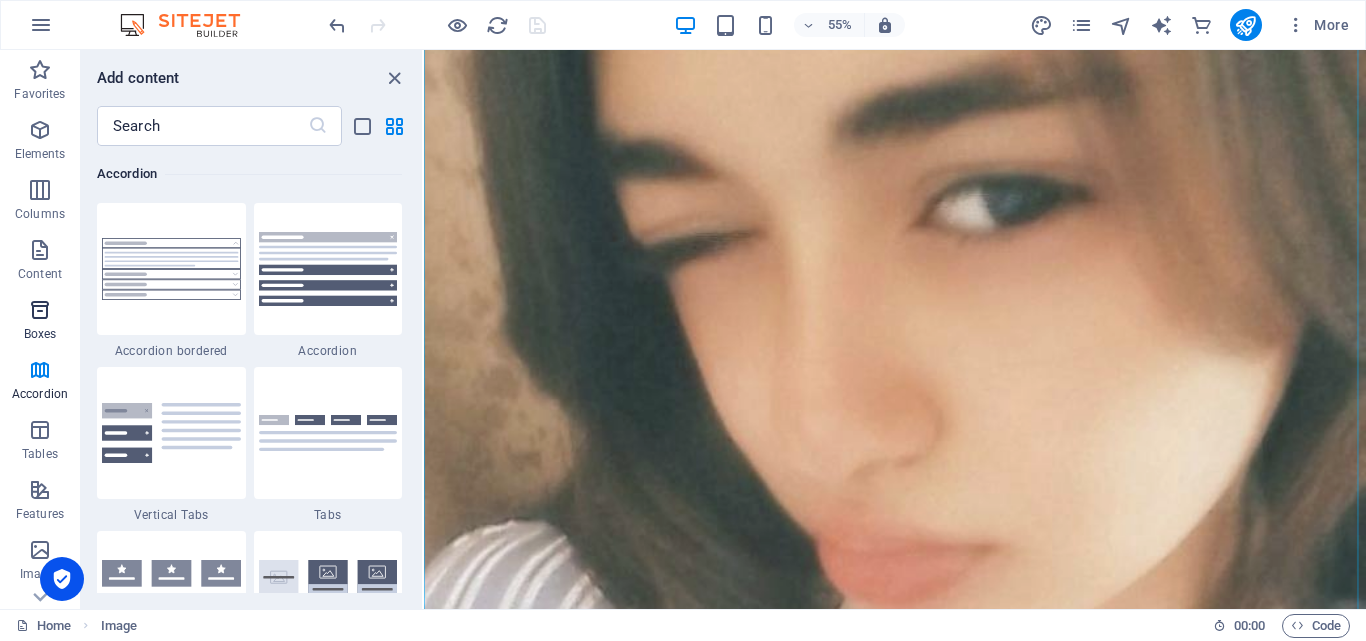 click at bounding box center [40, 310] 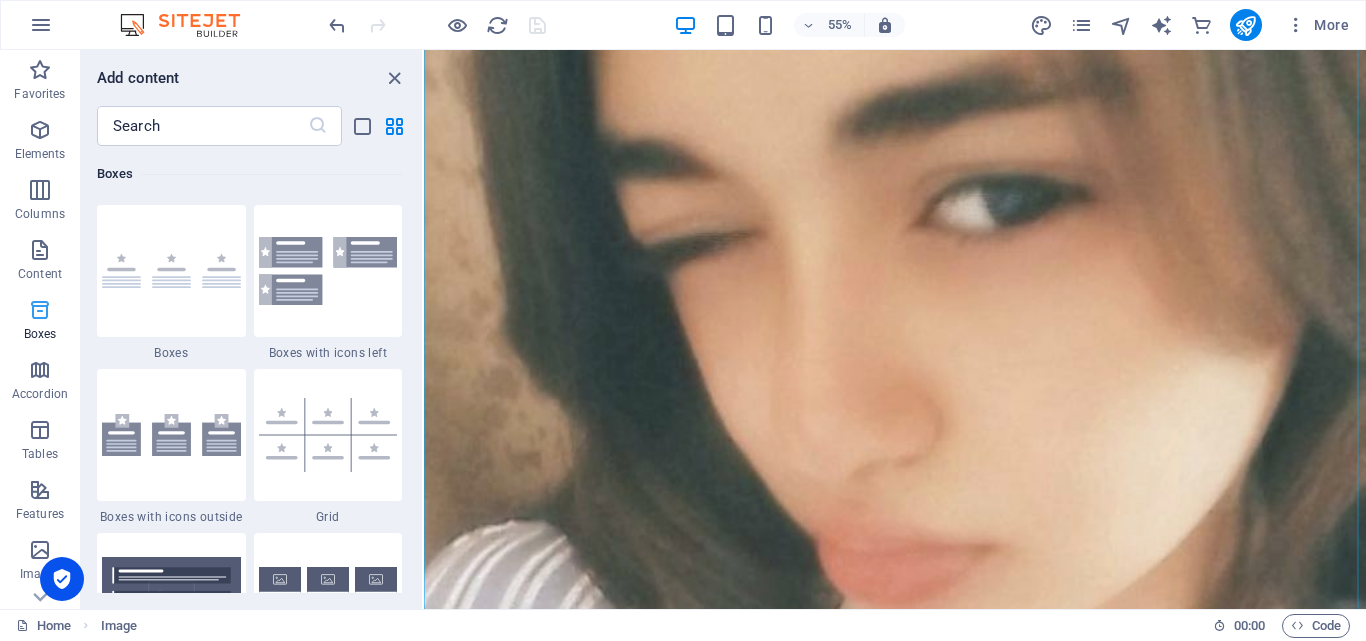 scroll, scrollTop: 5352, scrollLeft: 0, axis: vertical 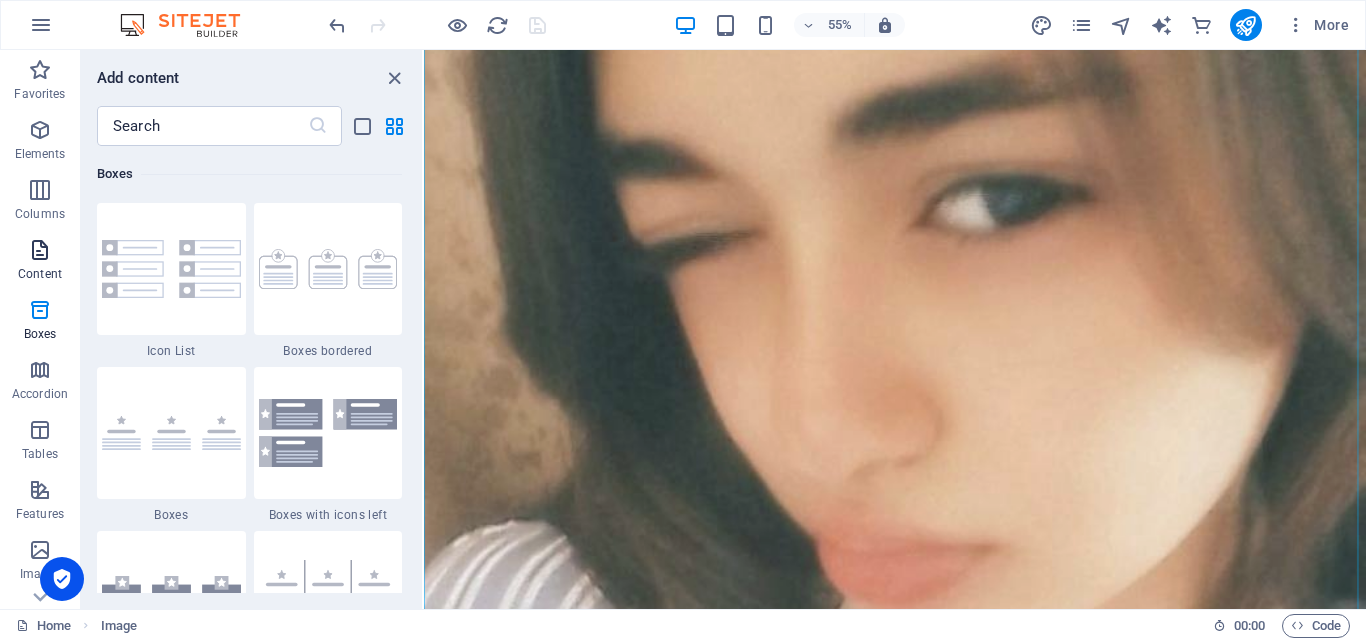 click on "Content" at bounding box center (40, 262) 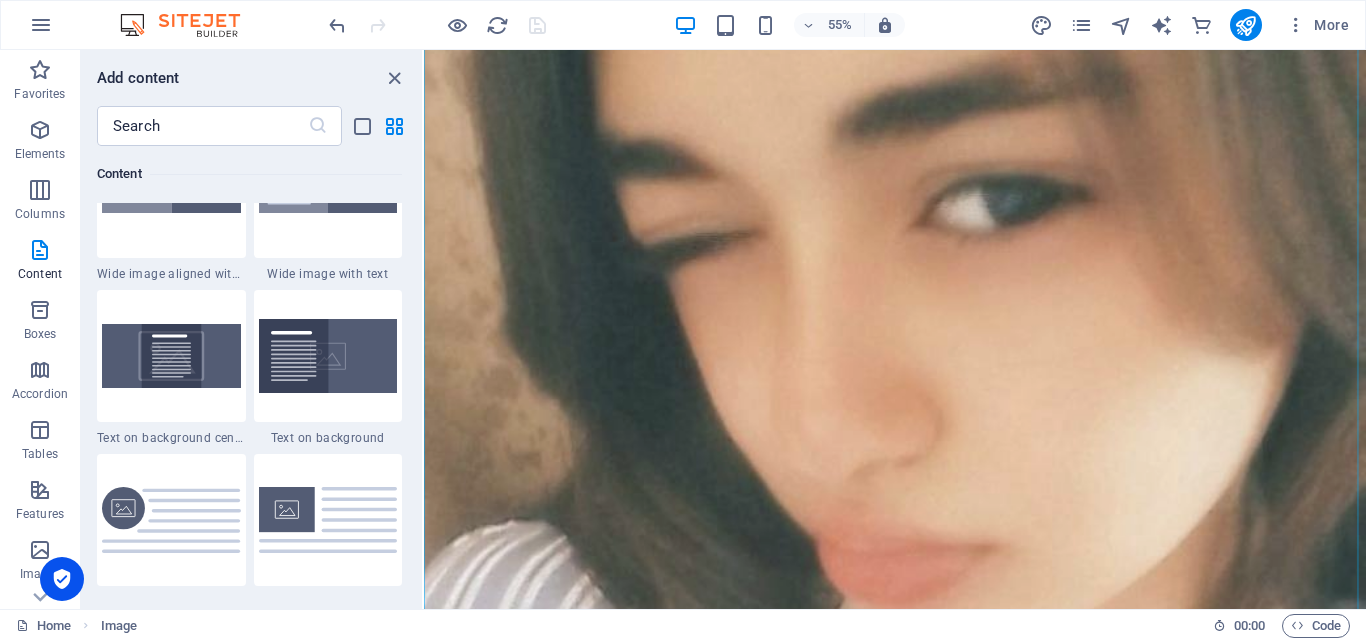 scroll, scrollTop: 4112, scrollLeft: 0, axis: vertical 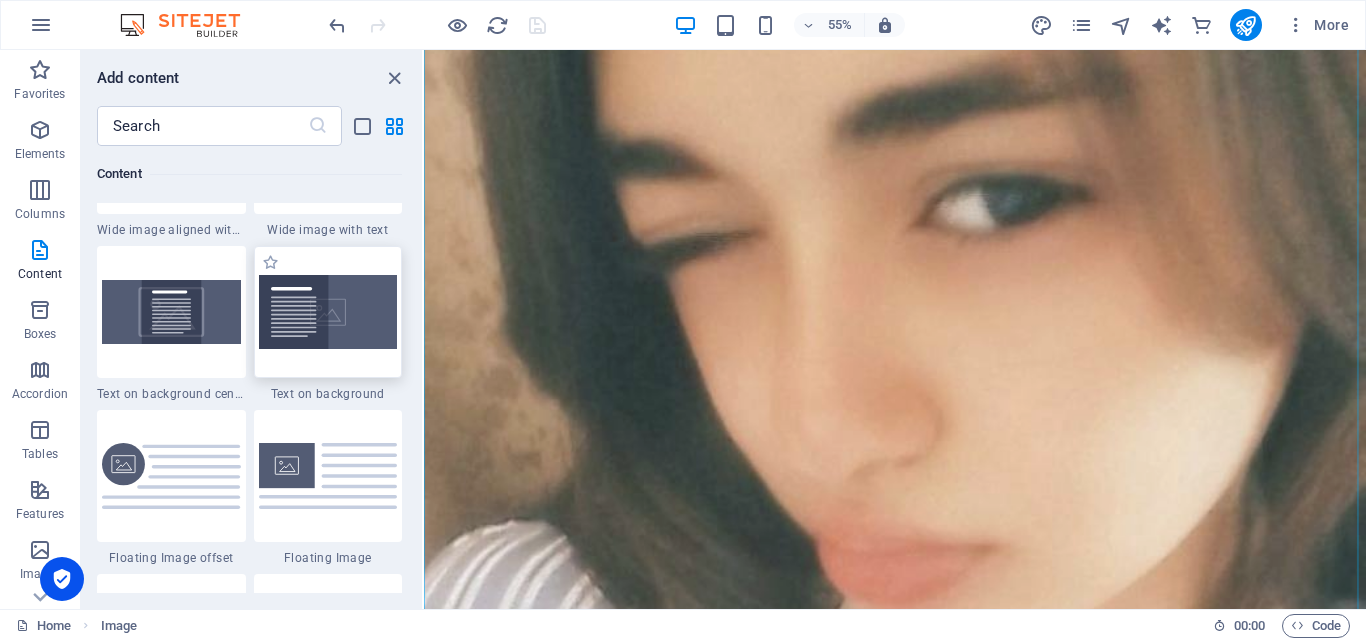 click at bounding box center (328, 312) 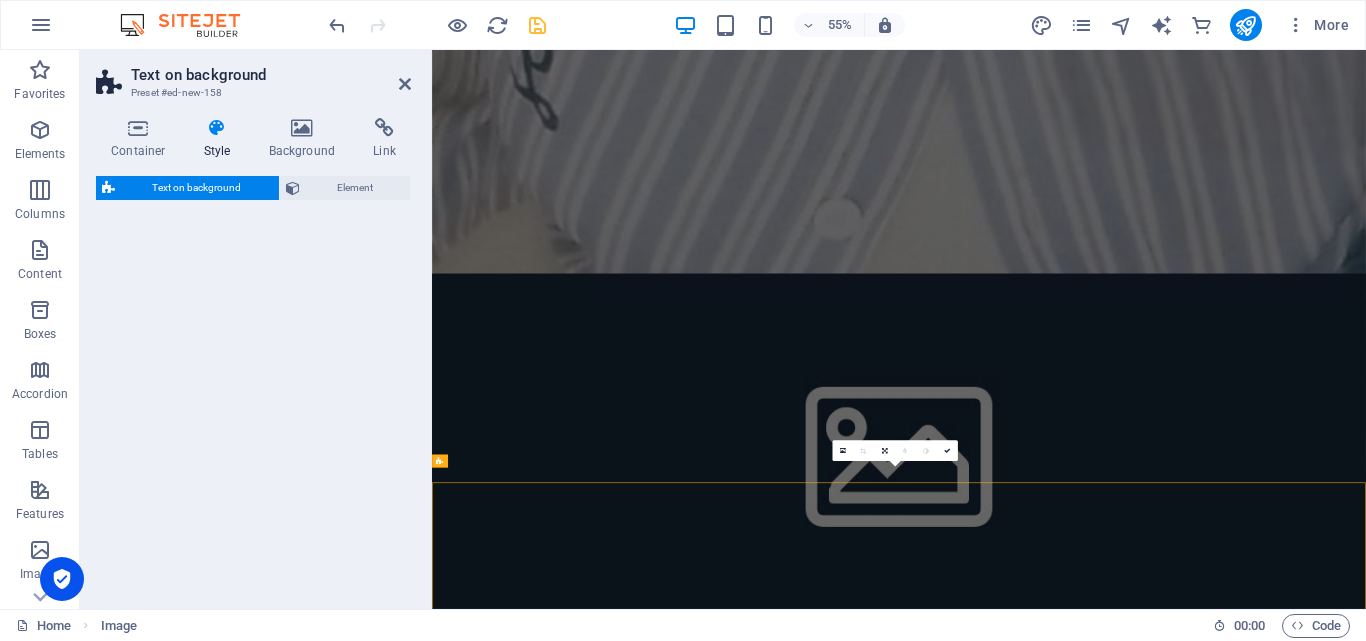 select on "%" 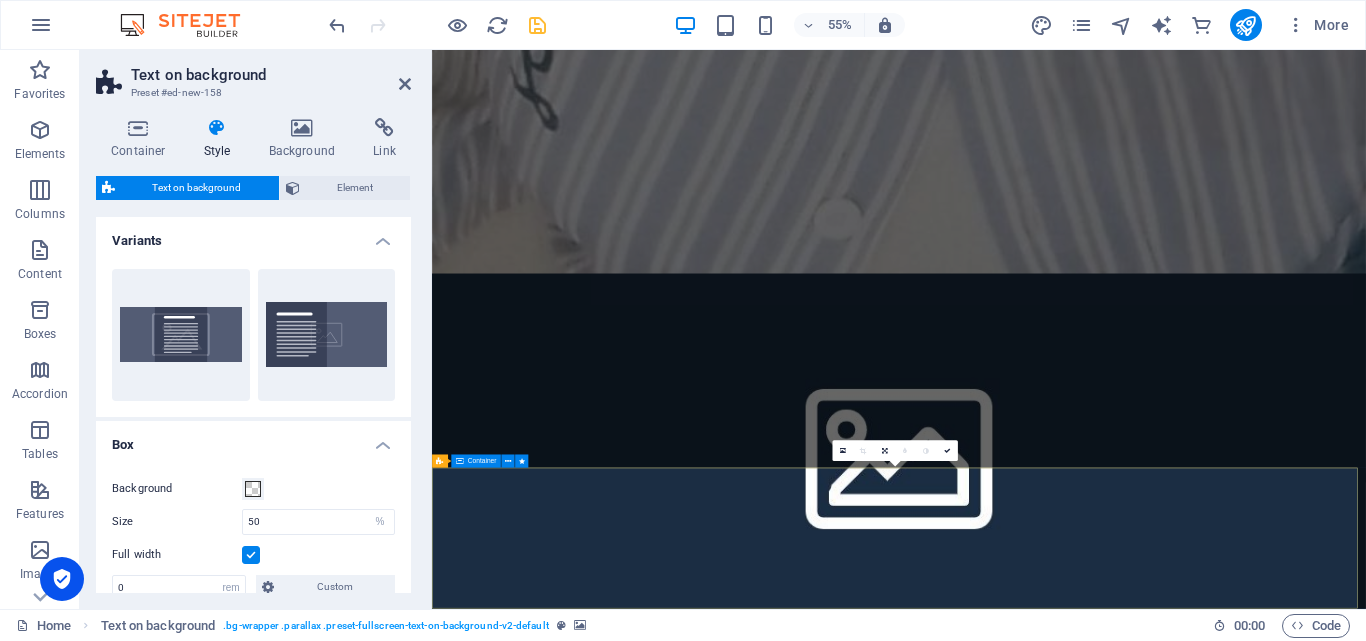 click on "Lorem ipsum dolor sit amet, consectetuer adipiscing elit. Aenean commodo ligula eget dolor. Lorem ipsum dolor sit amet, consectetuer adipiscing elit leget dolor. Lorem ipsum dolor sit amet, consectetuer adipiscing elit. Aenean commodo ligula eget dolor. Lorem ipsum dolor sit amet, consectetuer adipiscing elit dolor." at bounding box center [1281, 1617] 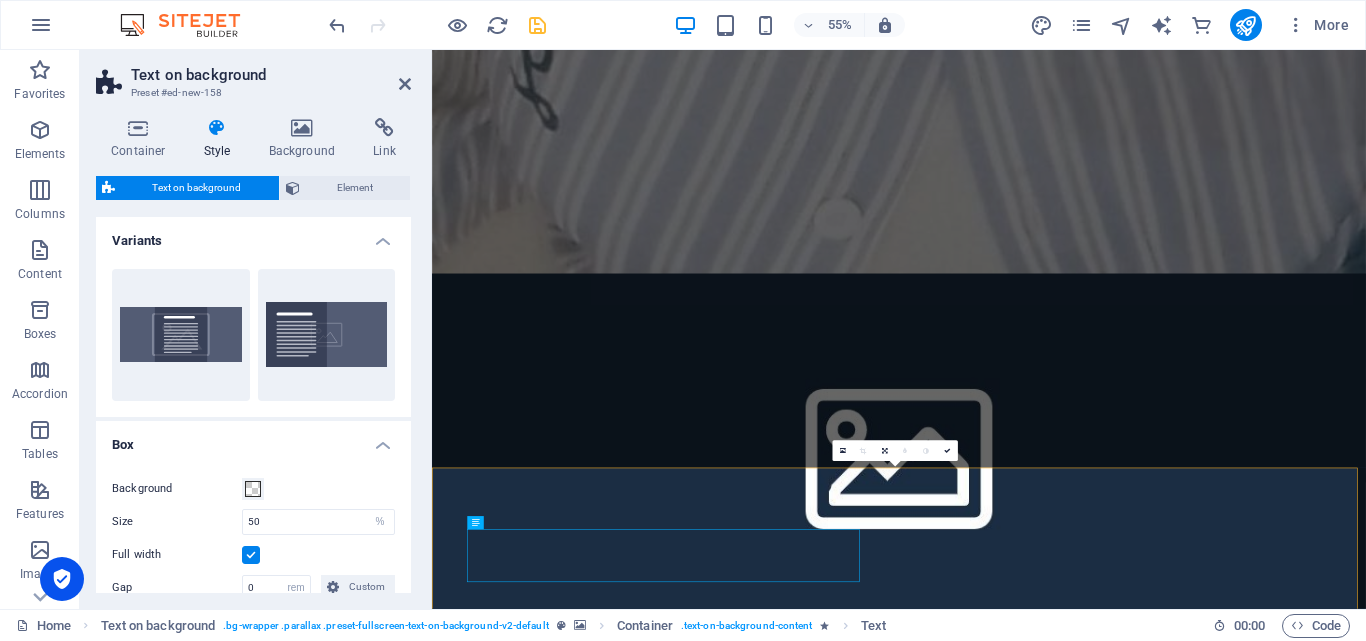 click at bounding box center [1281, 779] 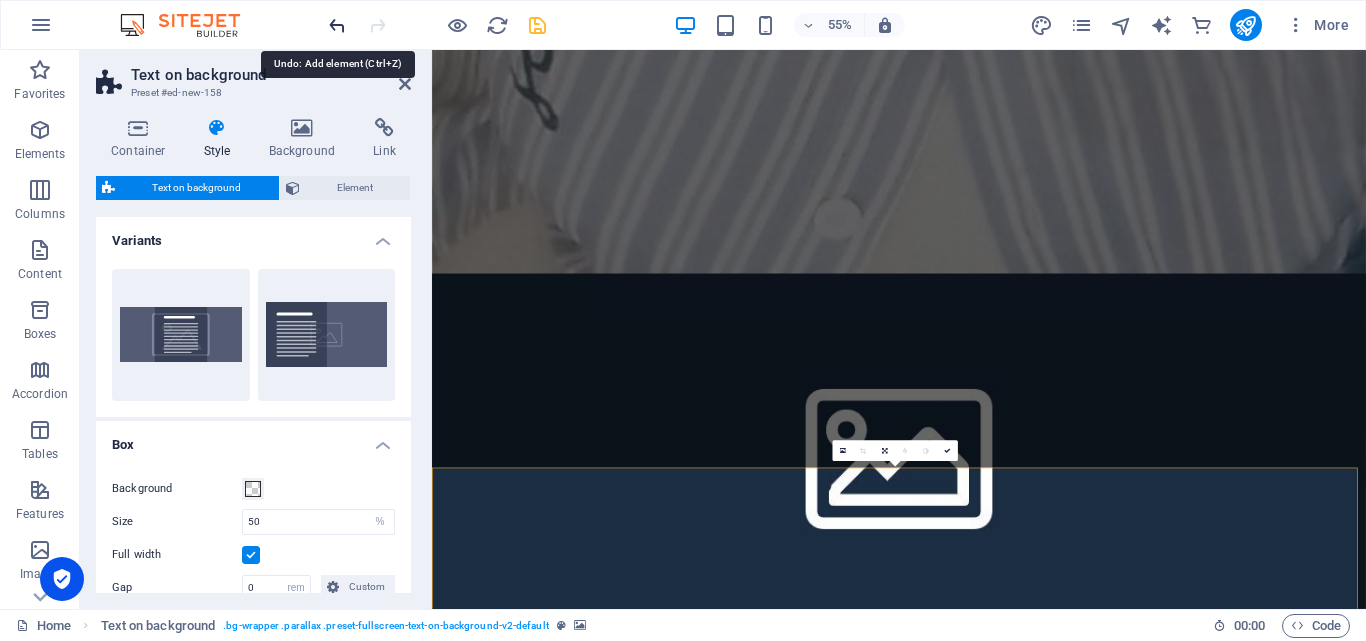 click at bounding box center (337, 25) 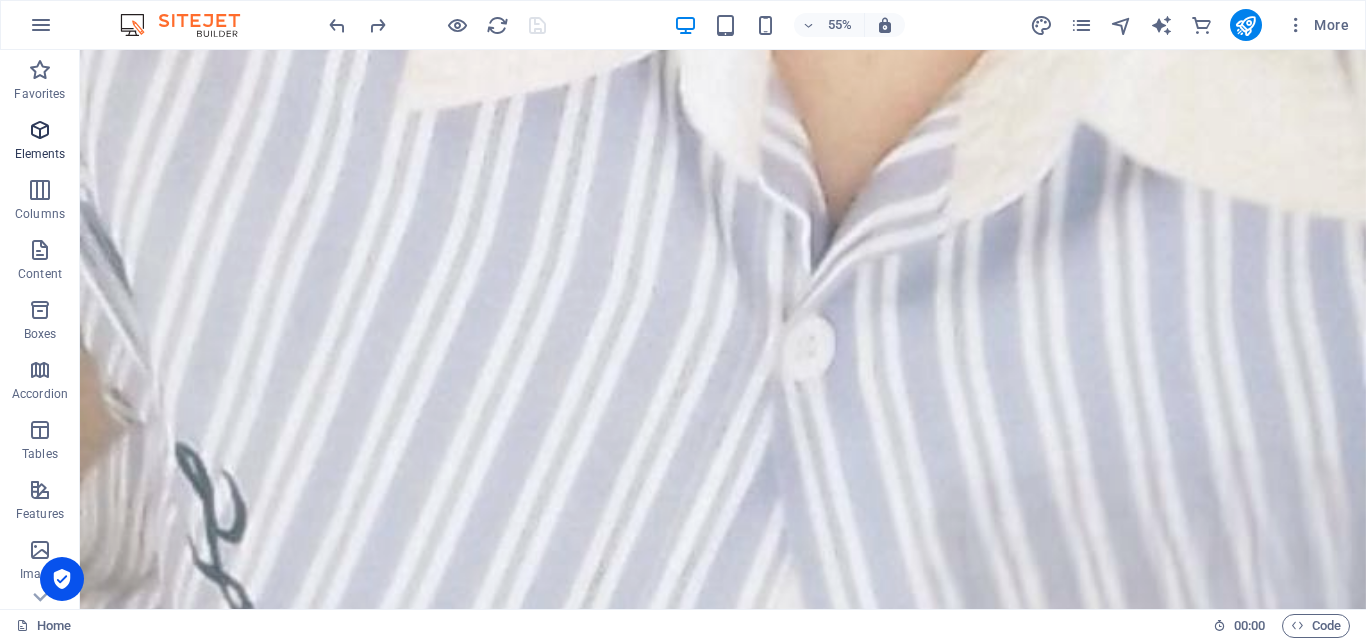 click on "Elements" at bounding box center [40, 142] 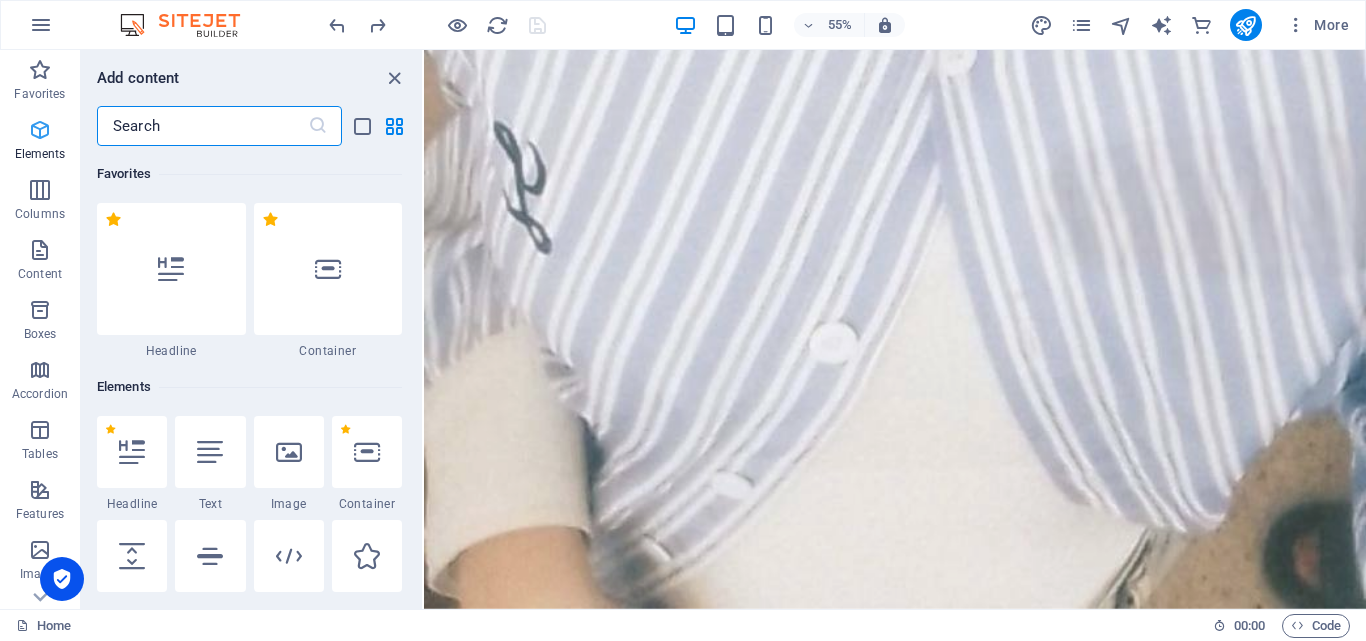 scroll, scrollTop: 2003, scrollLeft: 0, axis: vertical 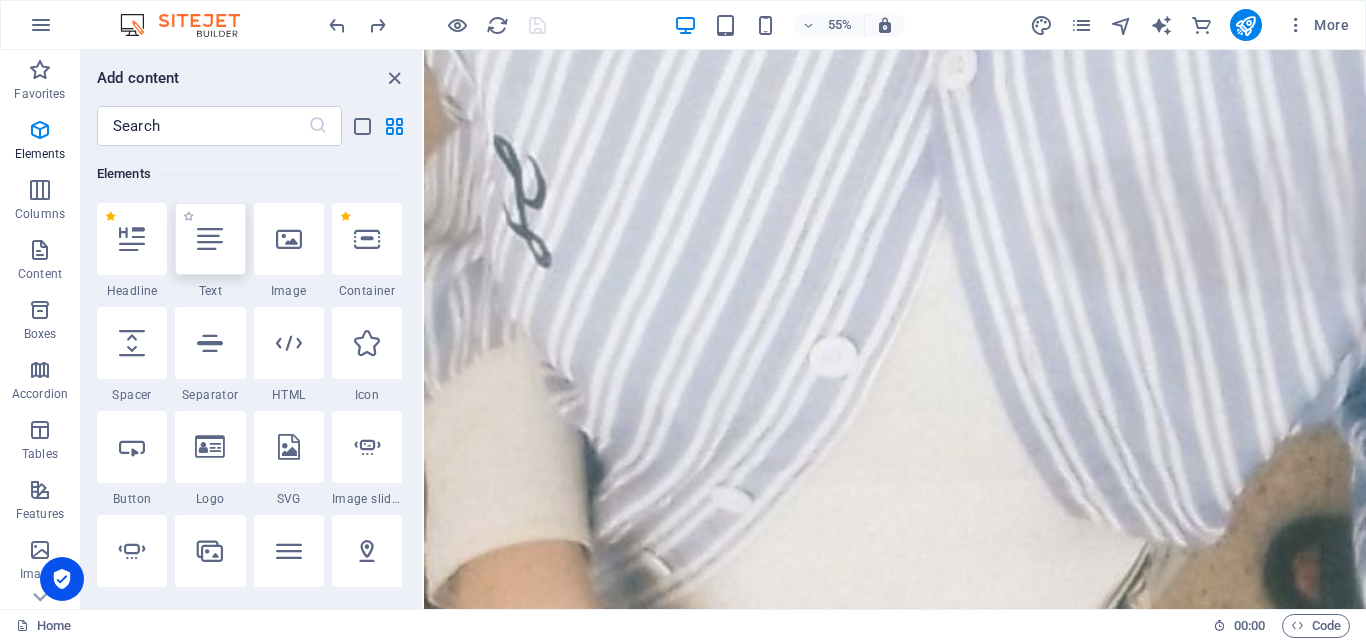 click at bounding box center [210, 239] 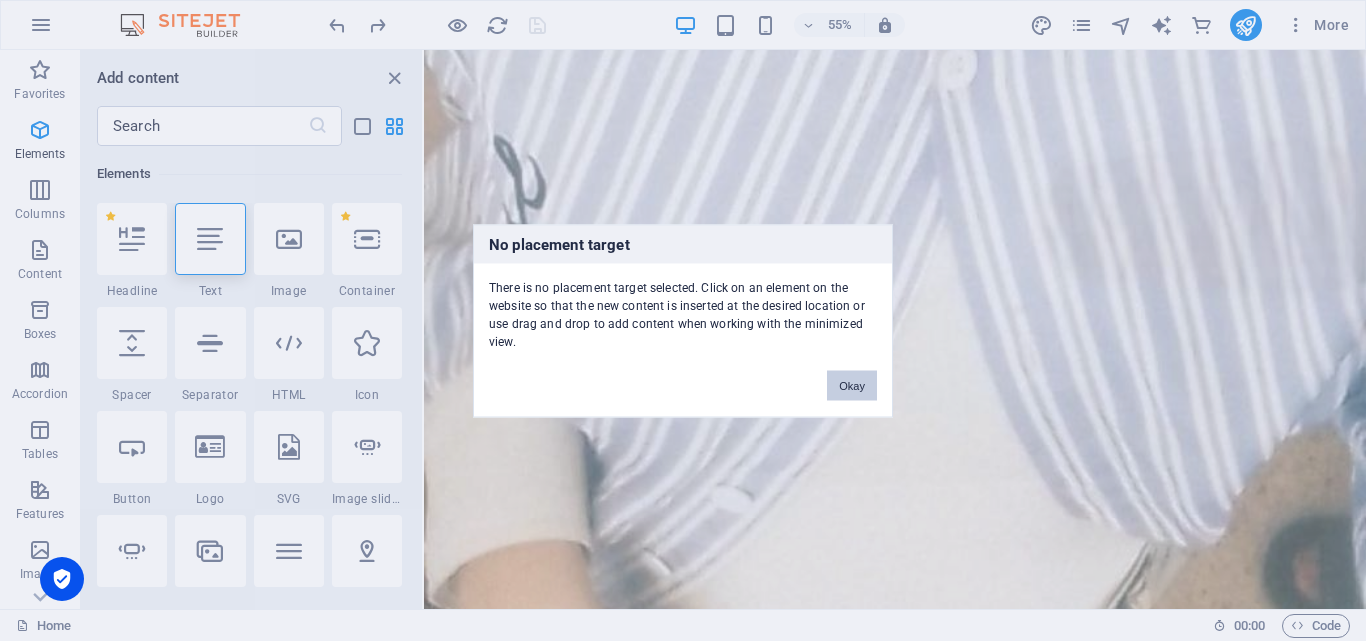 click on "Okay" at bounding box center (852, 385) 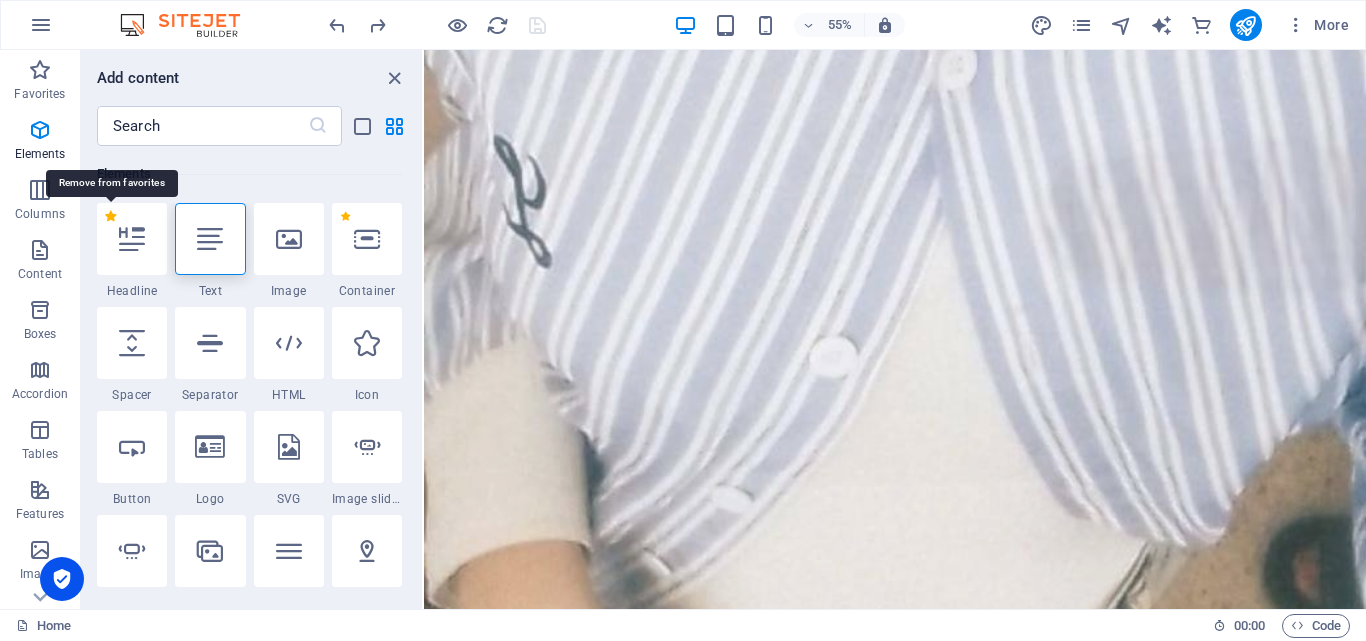 click on "1 Star" at bounding box center [110, 216] 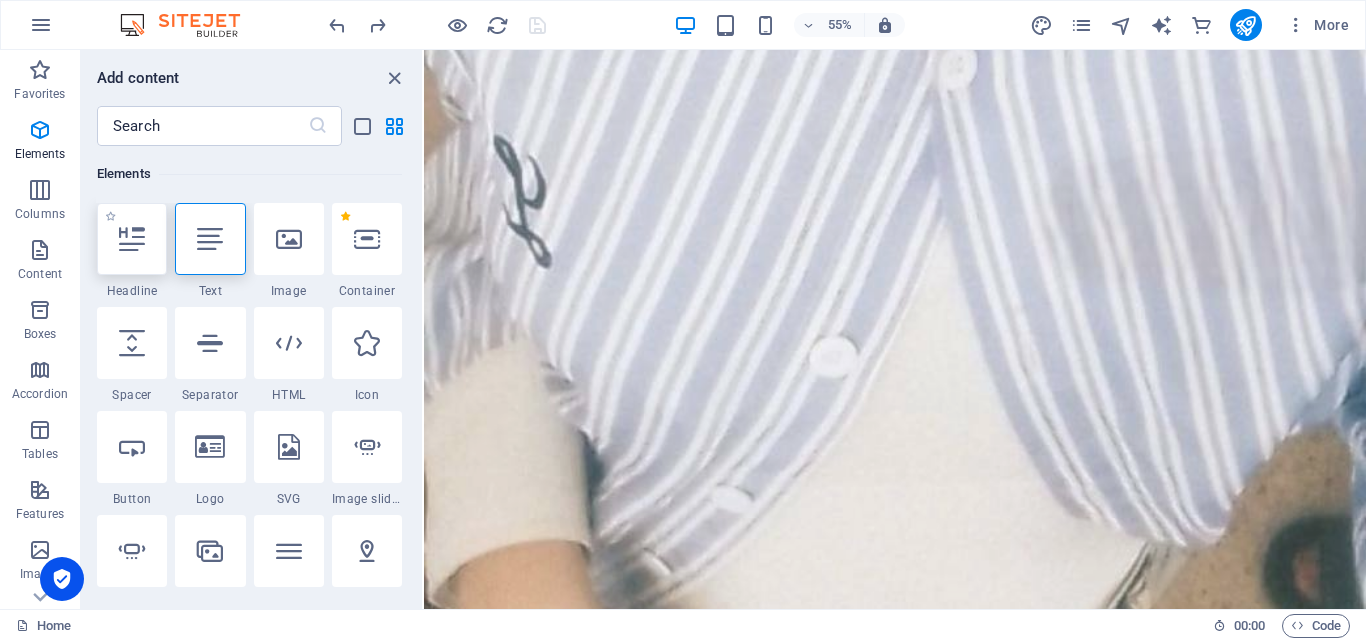 click at bounding box center [132, 239] 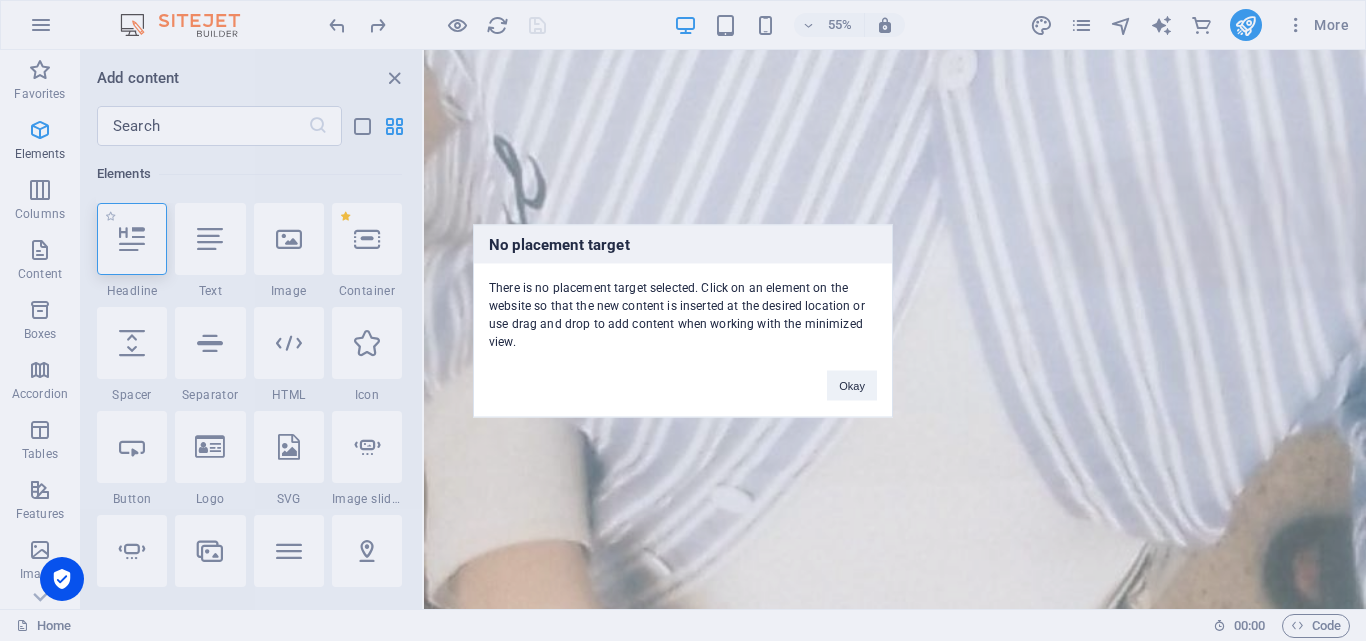 click on "No placement target There is no placement target selected. Click on an element on the website so that the new content is inserted at the desired location or use drag and drop to add content when working with the minimized view. Okay" at bounding box center [683, 320] 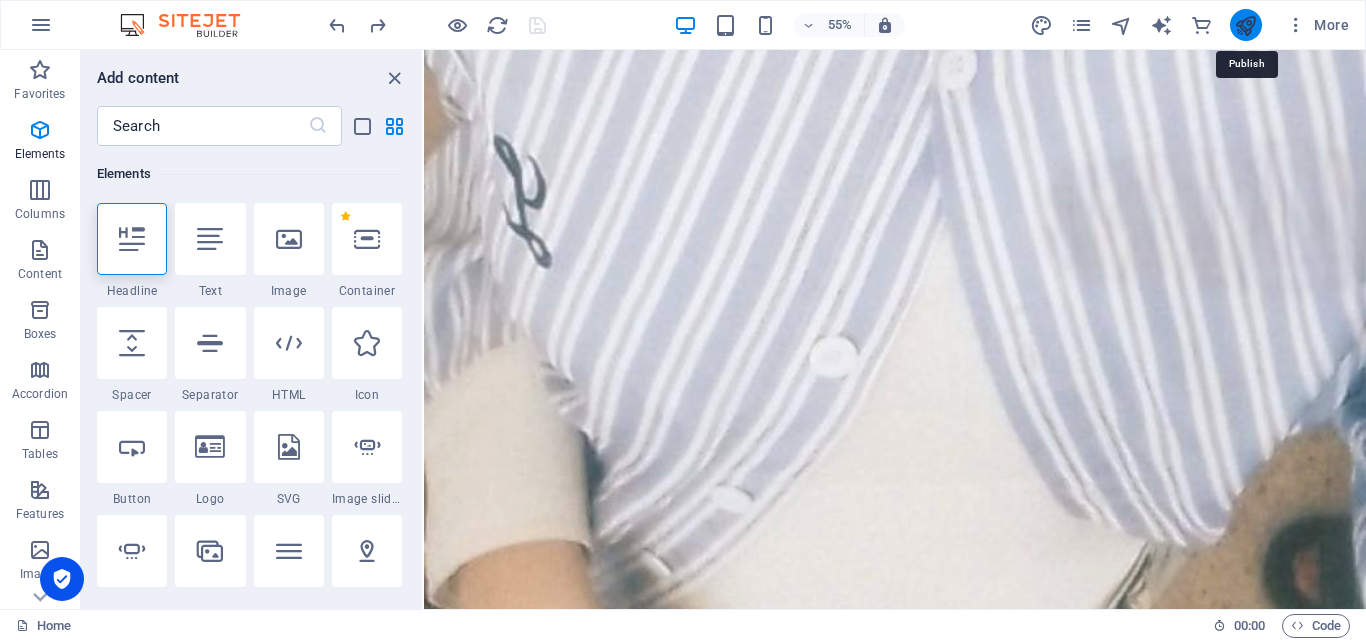 click at bounding box center (1245, 25) 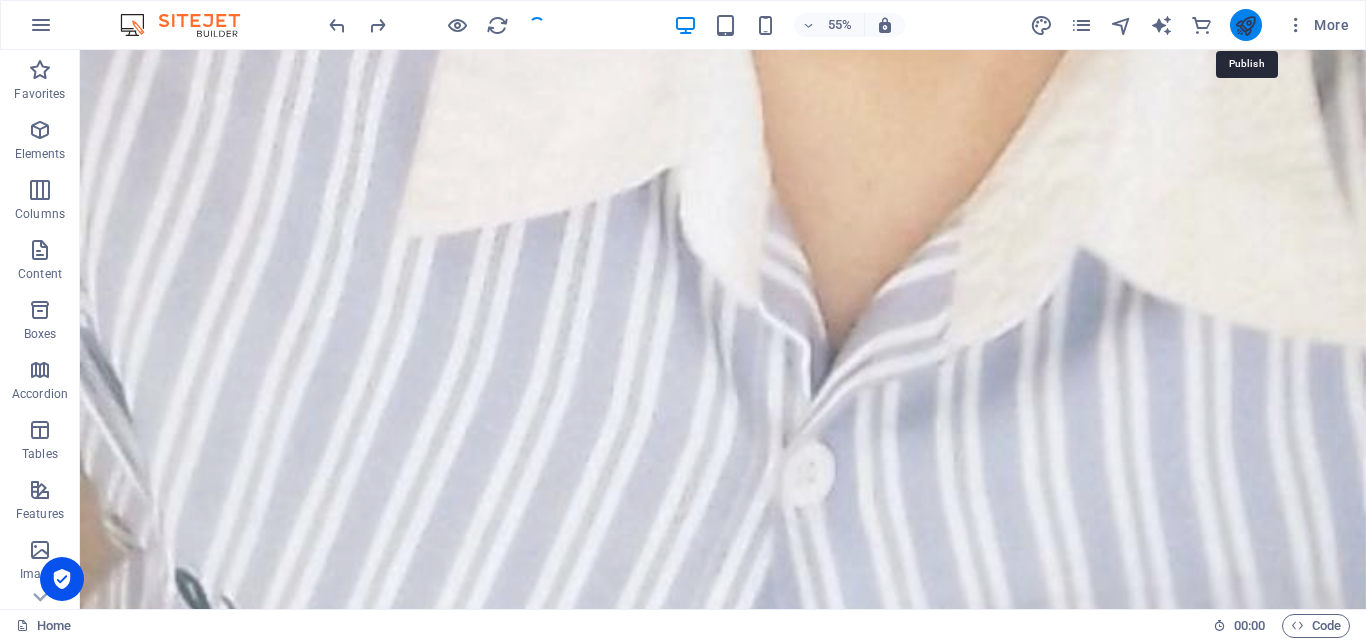 scroll, scrollTop: 2232, scrollLeft: 0, axis: vertical 